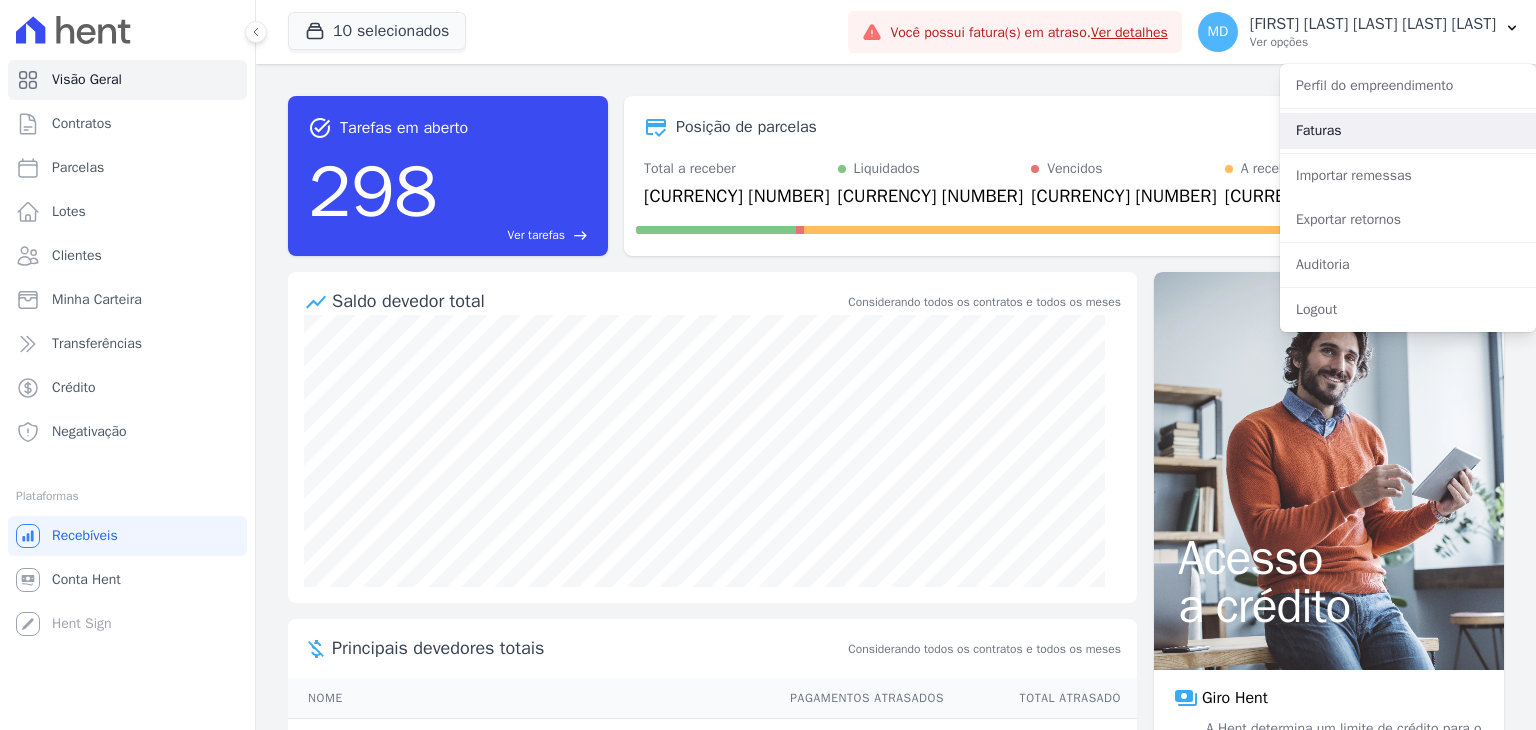 scroll, scrollTop: 0, scrollLeft: 0, axis: both 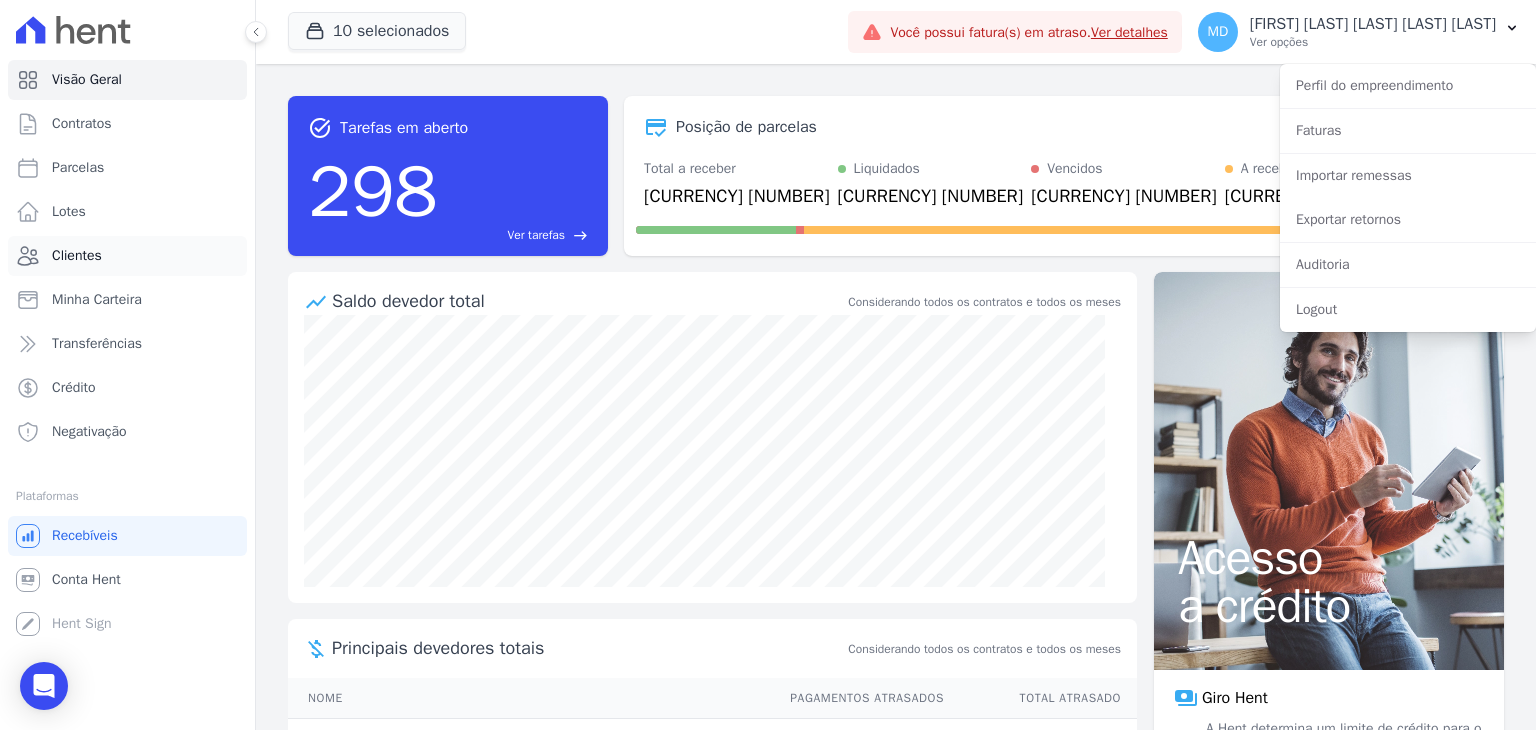 click on "Clientes" at bounding box center (127, 256) 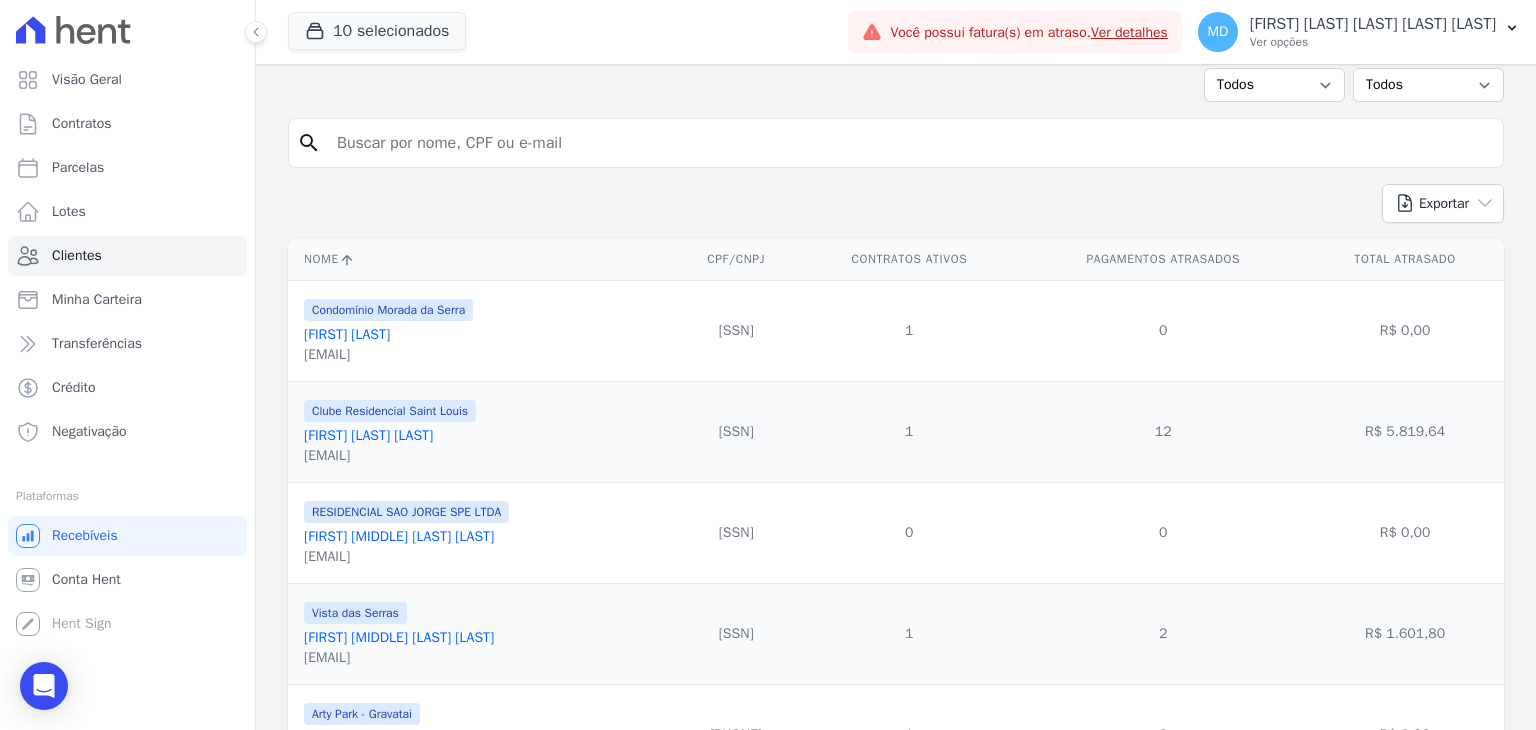 scroll, scrollTop: 200, scrollLeft: 0, axis: vertical 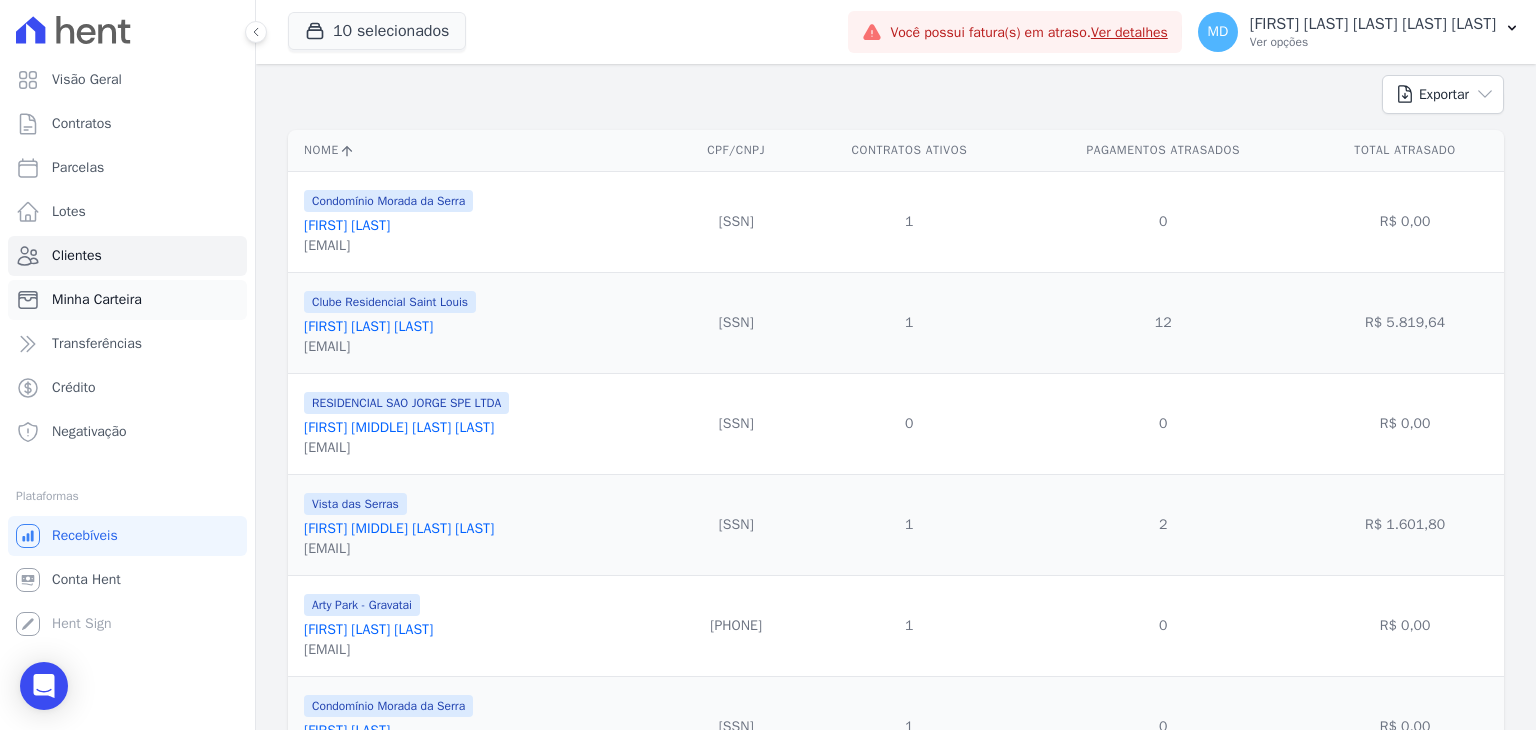 click on "Minha Carteira" at bounding box center (127, 300) 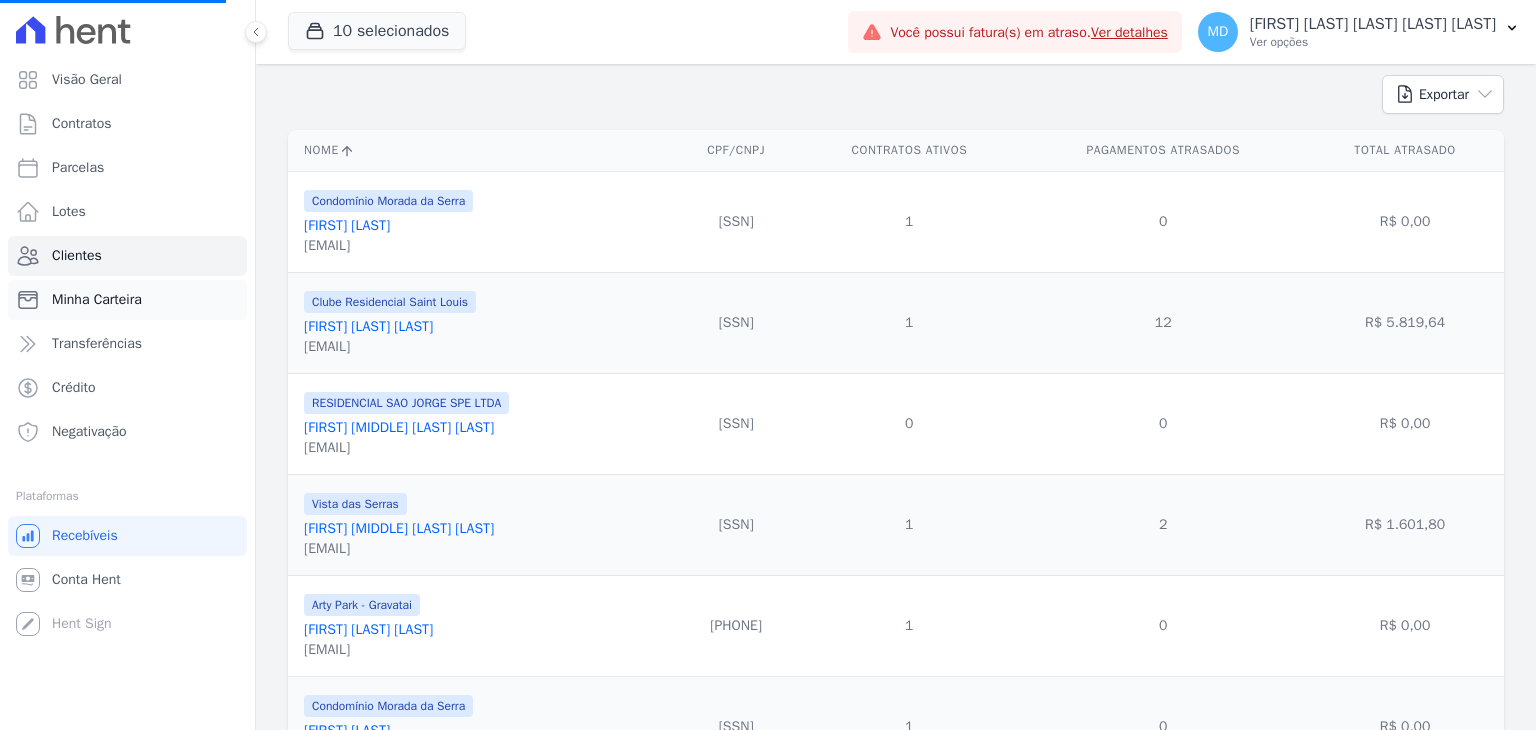 click on "Minha Carteira" at bounding box center (97, 300) 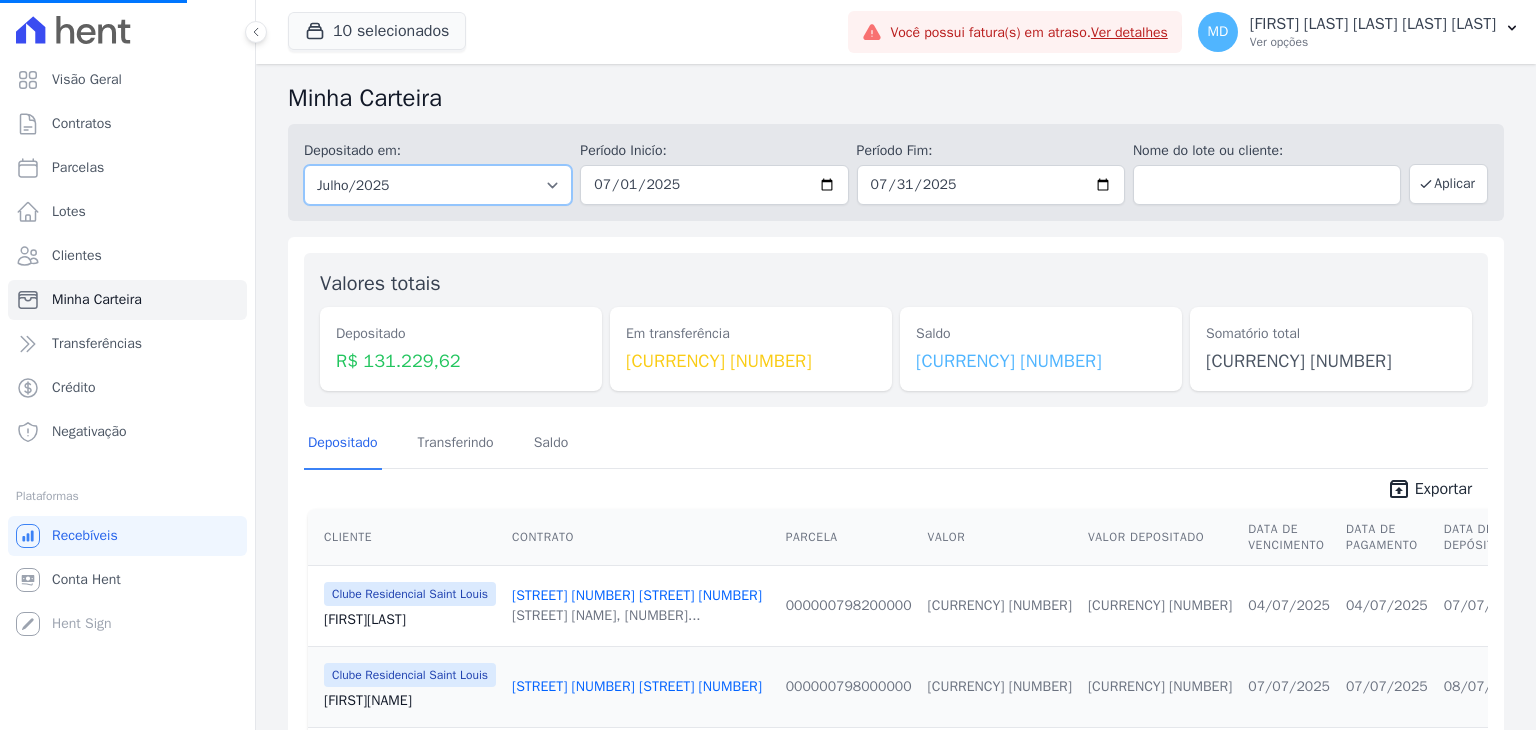 click on "Todos os meses
[MONTH]/[YEAR]
[MONTH]/[YEAR]
[MONTH]/[YEAR]
[MONTH]/[YEAR]
[MONTH]/[YEAR]
[MONTH]/[YEAR]
[MONTH]/[YEAR]
[MONTH]/[YEAR]
[MONTH]/[YEAR]
[MONTH]/[YEAR]
[MONTH]/[YEAR]
[MONTH]/[YEAR]
[MONTH]/[YEAR]
[MONTH]/[YEAR]
[MONTH]/[YEAR]
[MONTH]/[YEAR]
[MONTH]/[YEAR]
[MONTH]/[YEAR]
[MONTH]/[YEAR]
[MONTH]/[YEAR]
[MONTH]/[YEAR]
[MONTH]/[YEAR]
[MONTH]/[YEAR]
[MONTH]/[YEAR]
[MONTH]/[YEAR]
[MONTH]/[YEAR]
[MONTH]/[YEAR]
[MONTH]/[YEAR]
[MONTH]/[YEAR]
[MONTH]/[YEAR]
[MONTH]/[YEAR]
[MONTH]/[YEAR]
[MONTH]/[YEAR]
[MONTH]/[YEAR]
[MONTH]/[YEAR]
[MONTH]/[YEAR]
[MONTH]/[YEAR]
[MONTH]/[YEAR]
[MONTH]/[YEAR]
[MONTH]/[YEAR]
[MONTH]/[YEAR]
[MONTH]/[YEAR]
[MONTH]/[YEAR]
[MONTH]/[YEAR]
[MONTH]/[YEAR]
[MONTH]/[YEAR]
[MONTH]/[YEAR]
[MONTH]/[YEAR]
[MONTH]/[YEAR]
[MONTH]/[YEAR]
[MONTH]/[YEAR]
[MONTH]/[YEAR]
[MONTH]/[YEAR]
[MONTH]/[YEAR]
[MONTH]/[YEAR]
[MONTH]/[YEAR]
[MONTH]/[YEAR]
[MONTH]/[YEAR]
[MONTH]/[YEAR]
[MONTH]/[YEAR]
[MONTH]/[YEAR]
[MONTH]/[YEAR]
[MONTH]/[YEAR]
[MONTH]/[YEAR]
[MONTH]/[YEAR]
[MONTH]/[YEAR]
[MONTH]/[YEAR]
[MONTH]/[YEAR]" at bounding box center (438, 185) 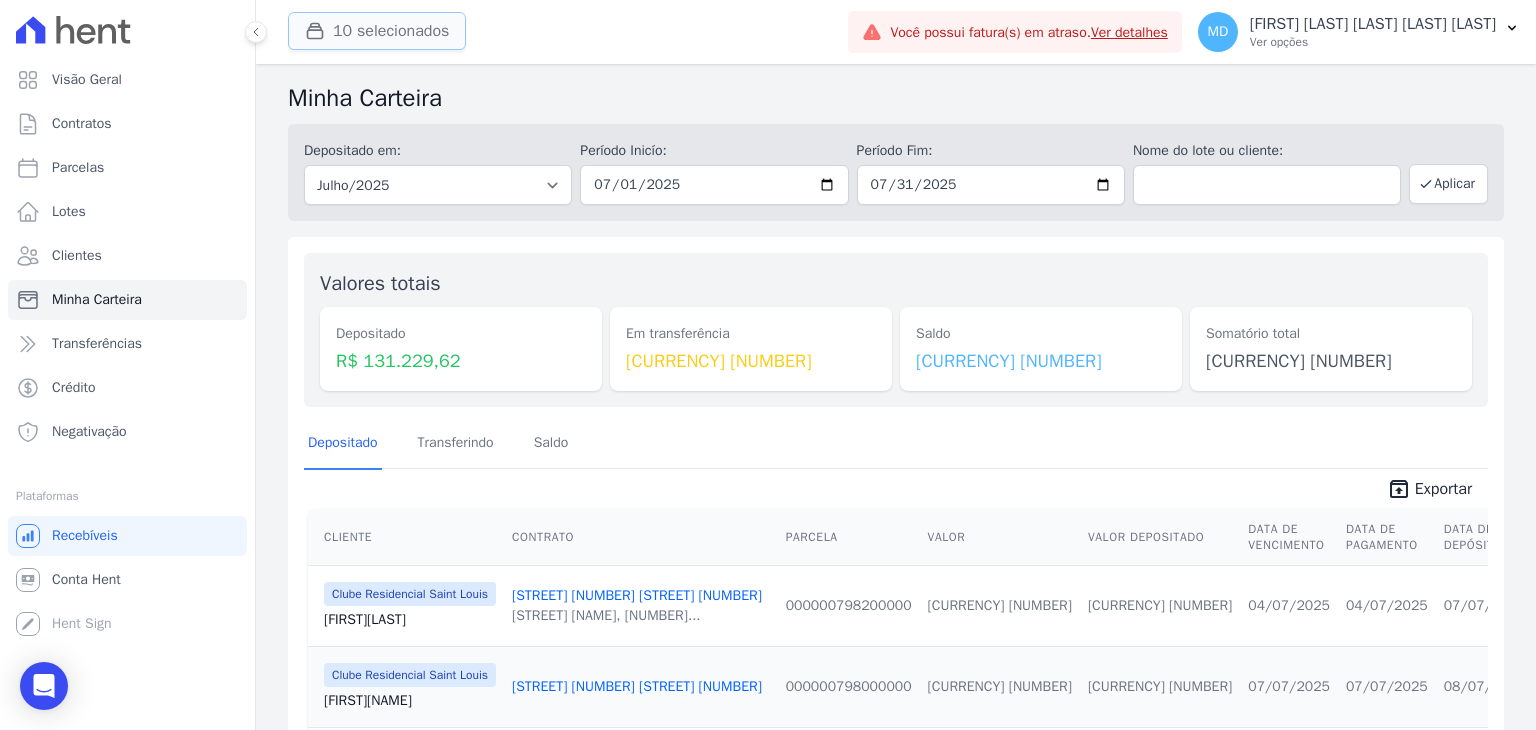 click on "10 selecionados" at bounding box center (377, 31) 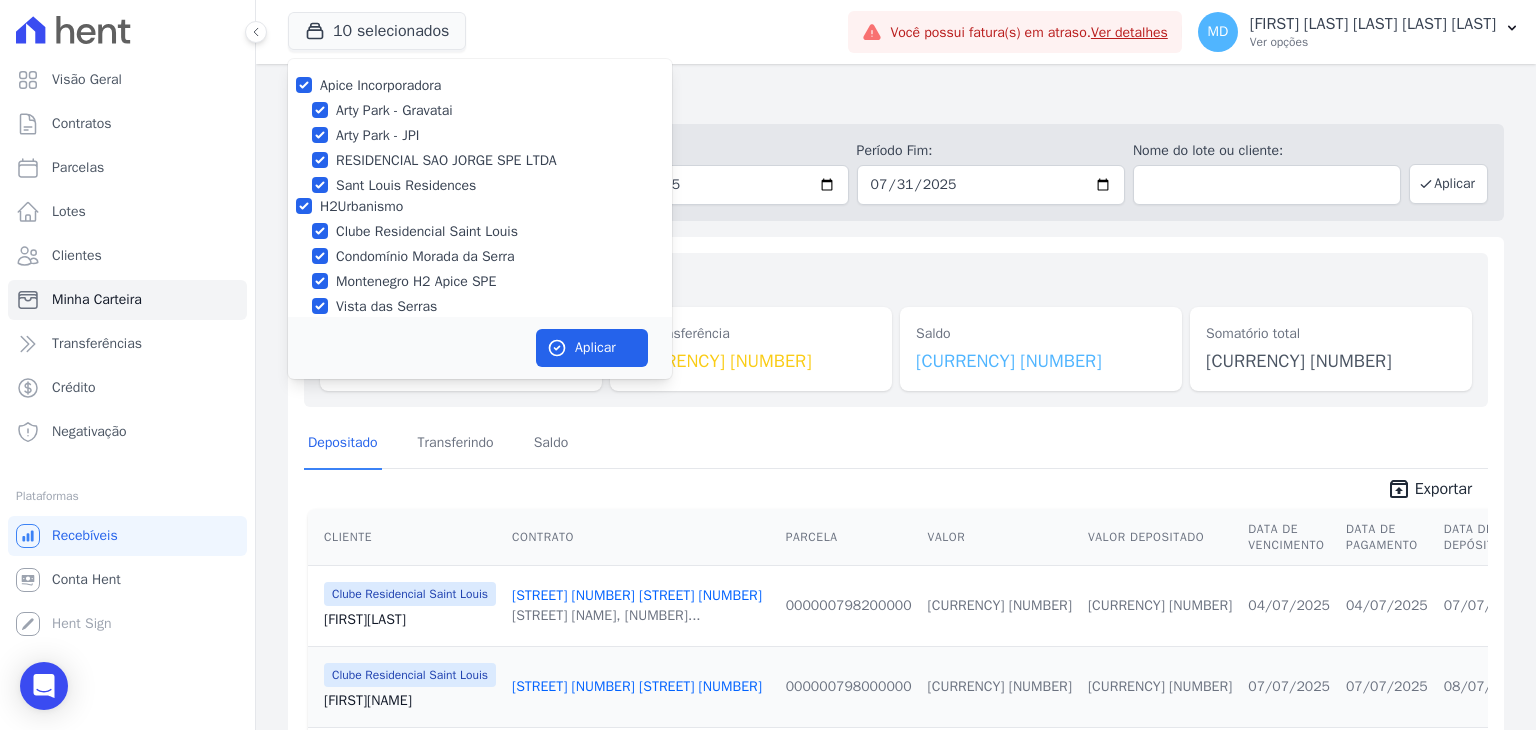 click on "Apice Incorporadora" at bounding box center (380, 85) 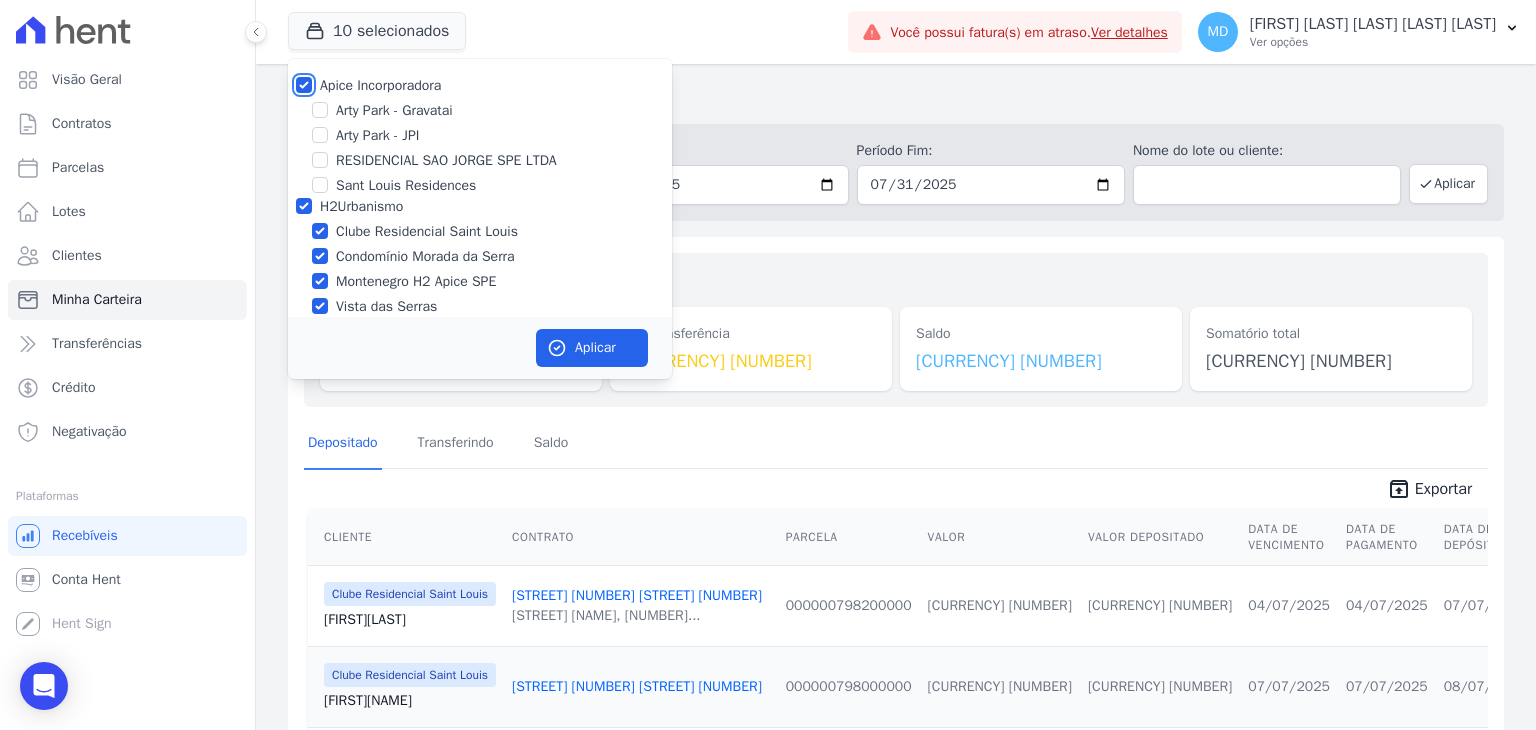 checkbox on "false" 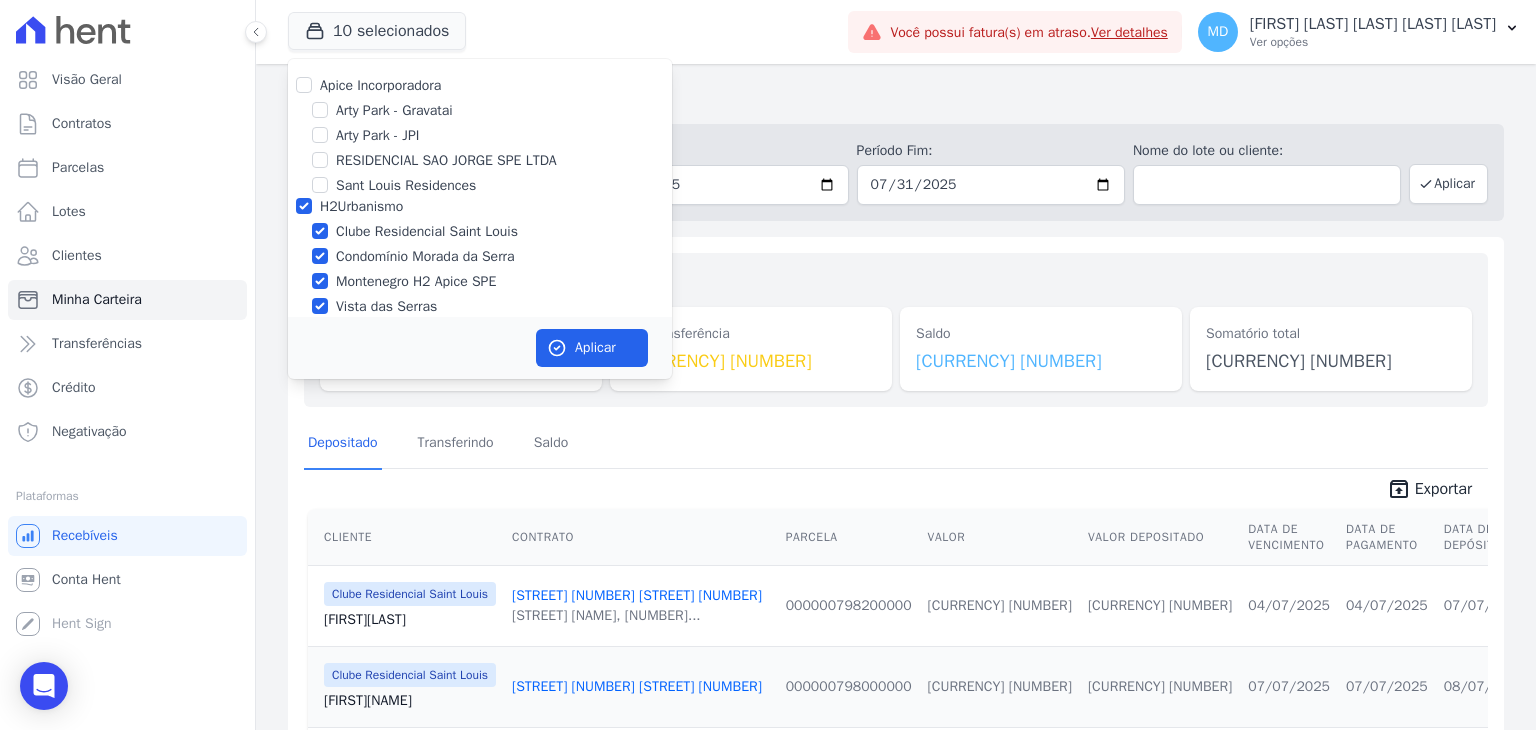 click on "Arty Park - Gravatai" at bounding box center [394, 110] 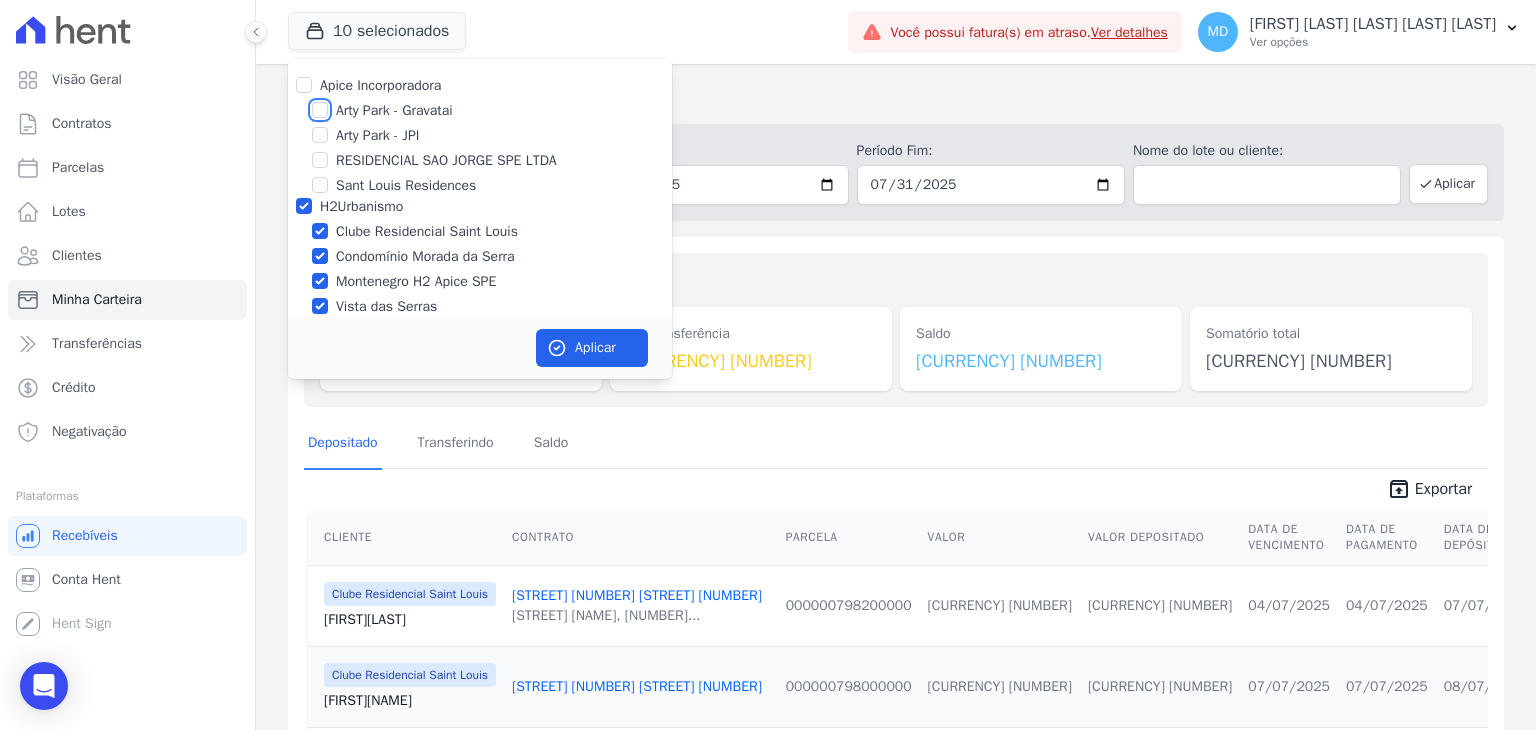 click on "Arty Park - Gravatai" at bounding box center [320, 110] 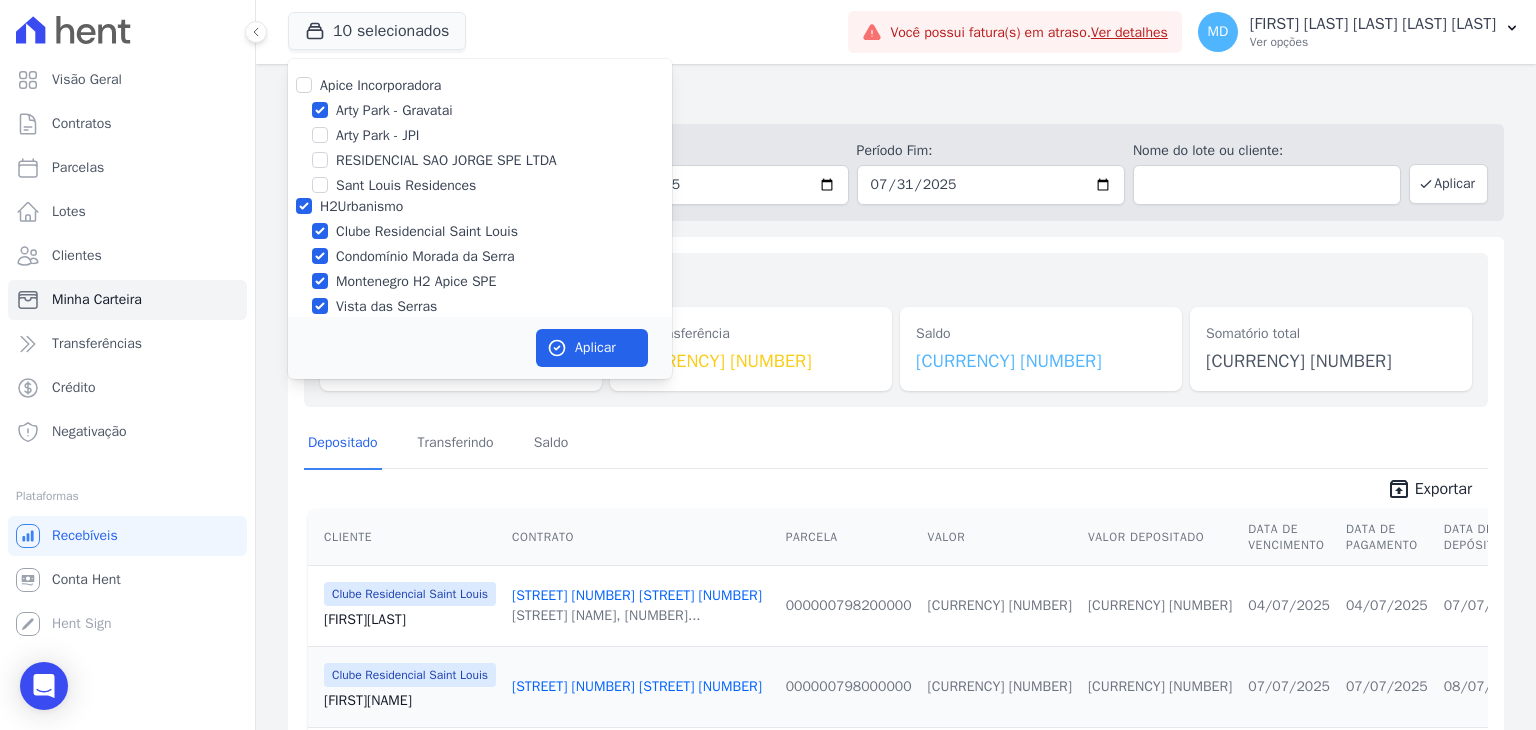 drag, startPoint x: 397, startPoint y: 133, endPoint x: 408, endPoint y: 146, distance: 17.029387 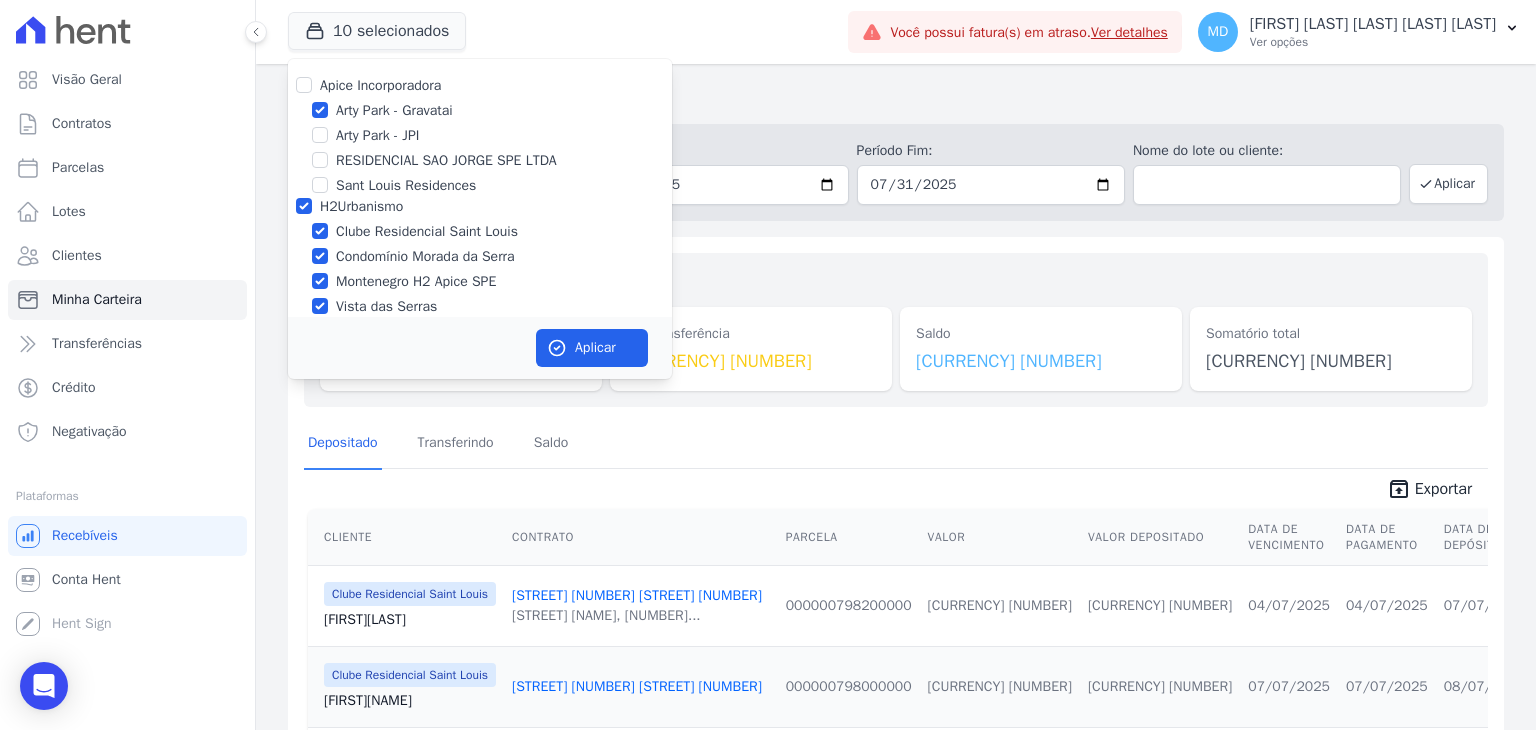 click on "Arty Park - JPI" at bounding box center [377, 135] 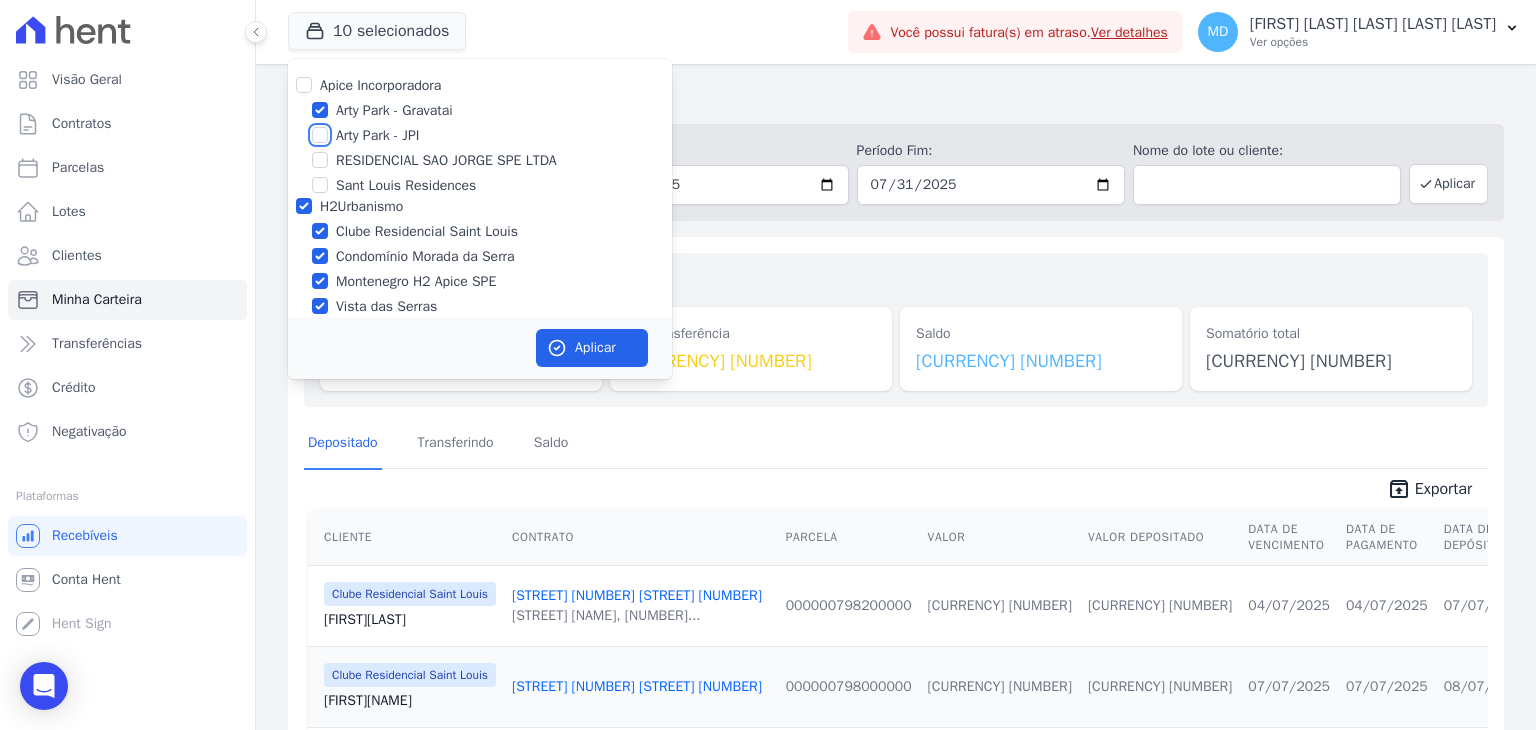 click on "Arty Park - JPI" at bounding box center (320, 135) 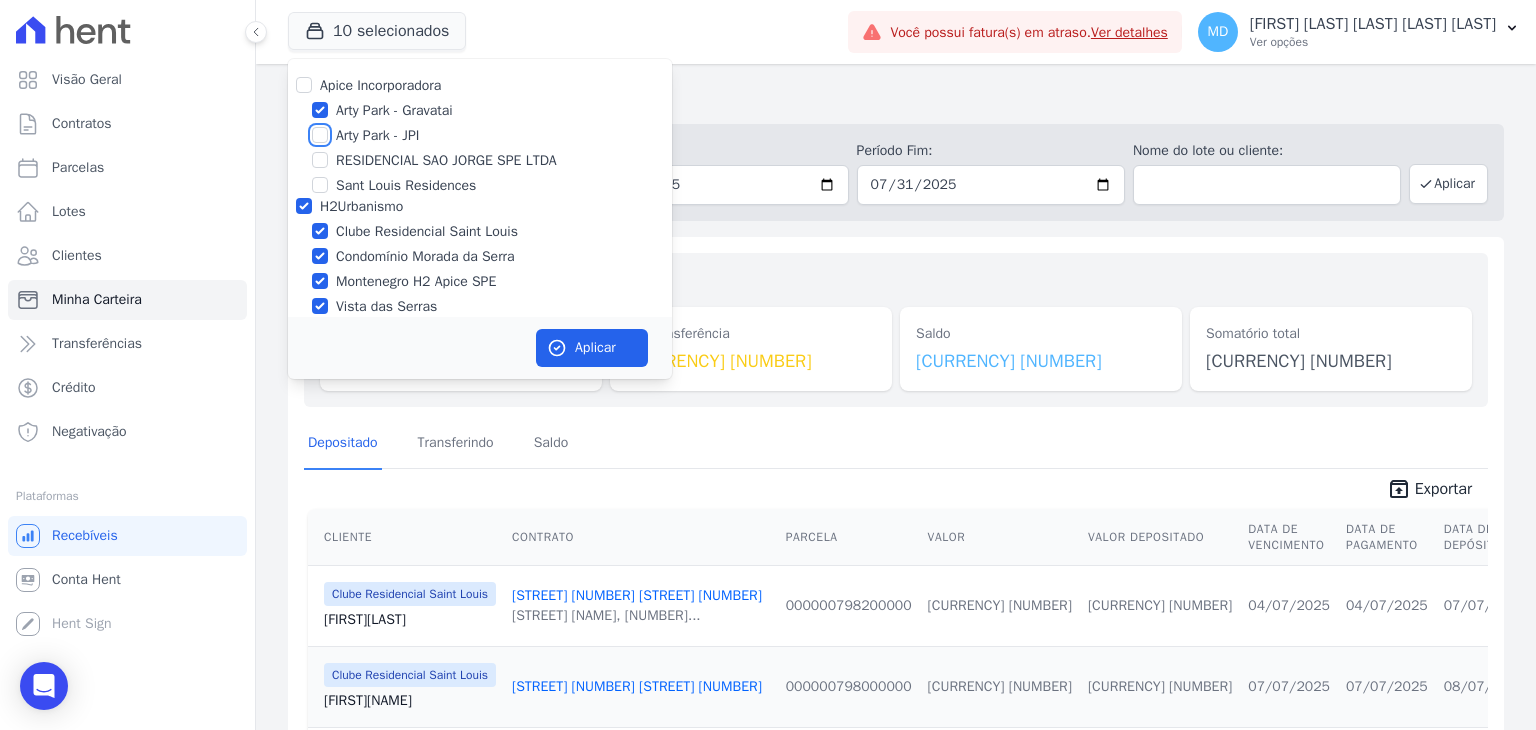 checkbox on "true" 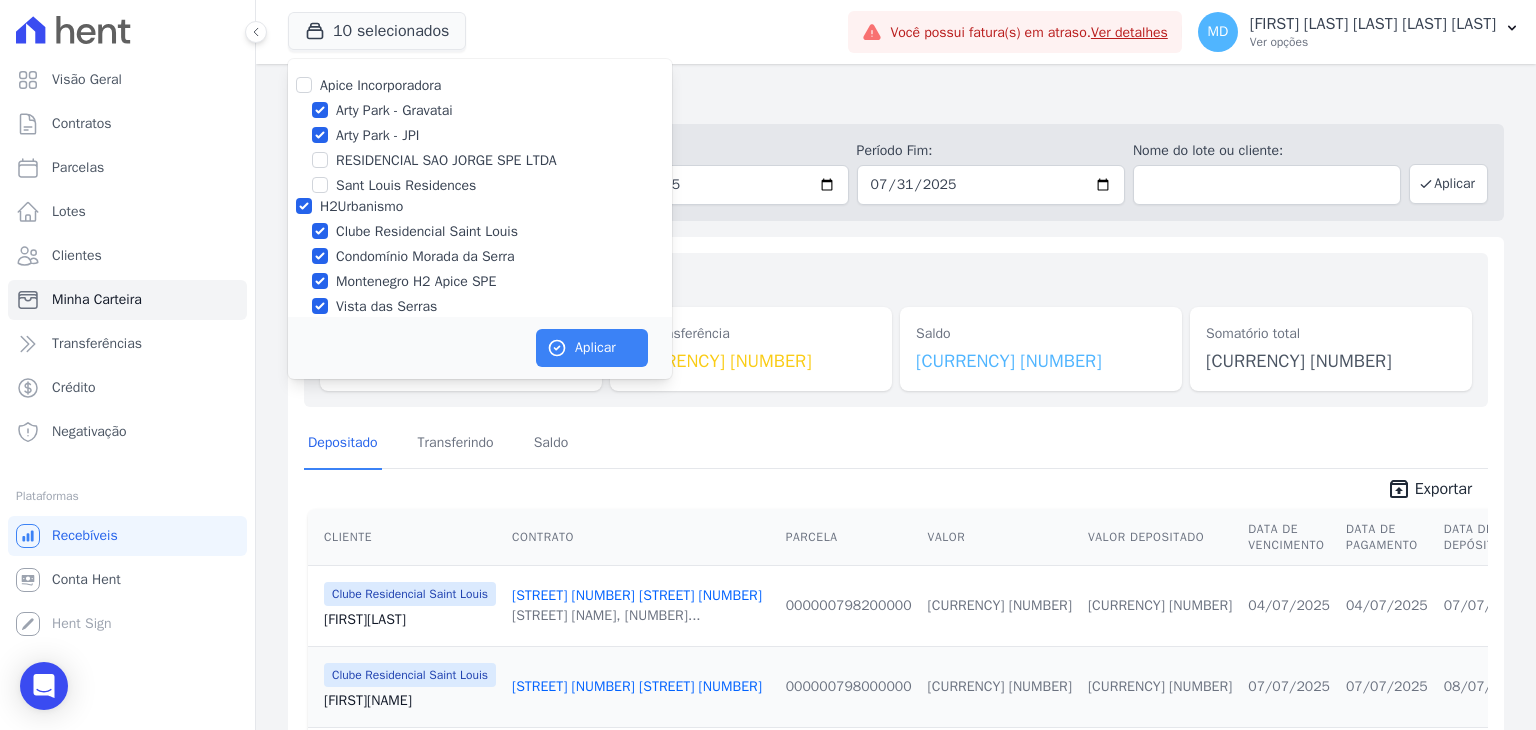 drag, startPoint x: 551, startPoint y: 325, endPoint x: 559, endPoint y: 337, distance: 14.422205 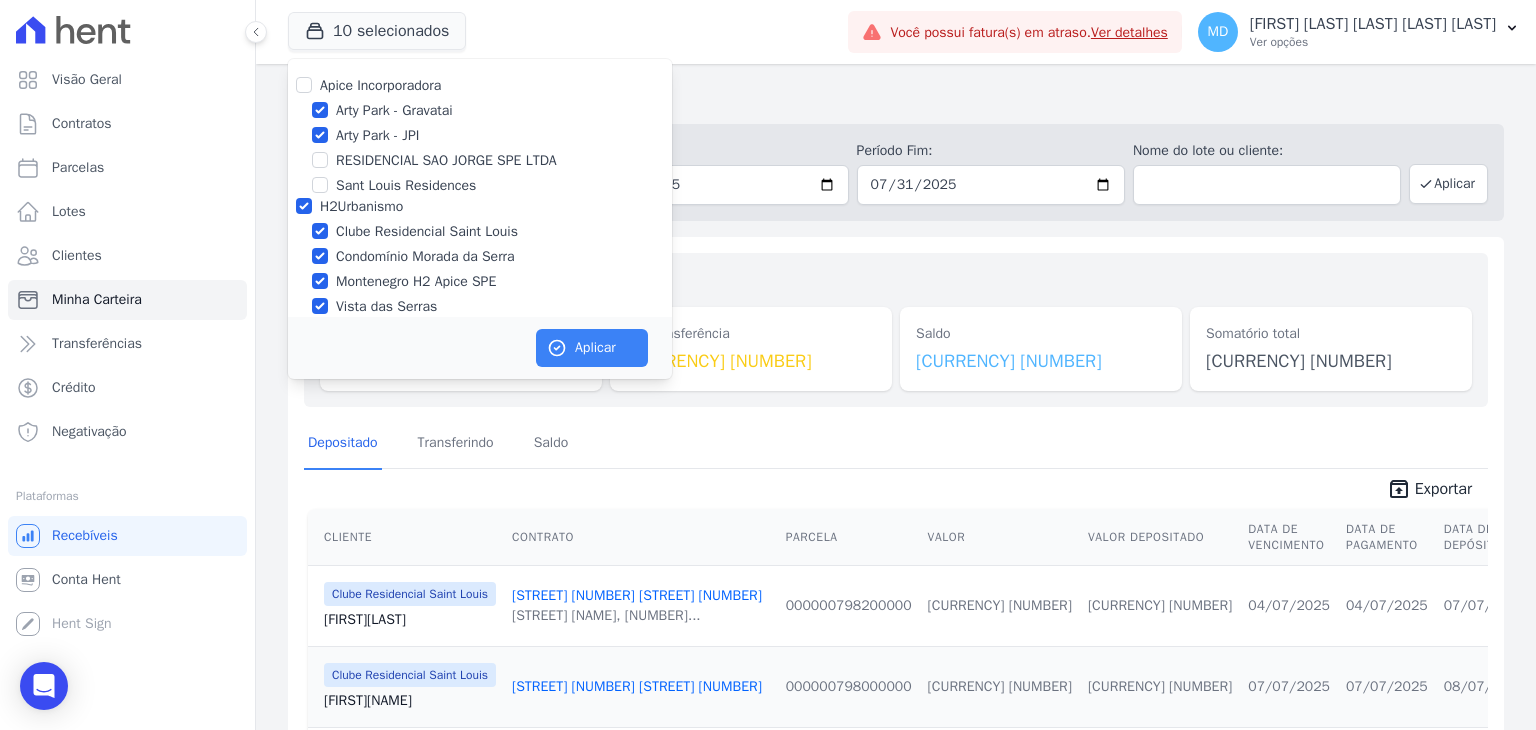 click on "Aplicar" at bounding box center [480, 348] 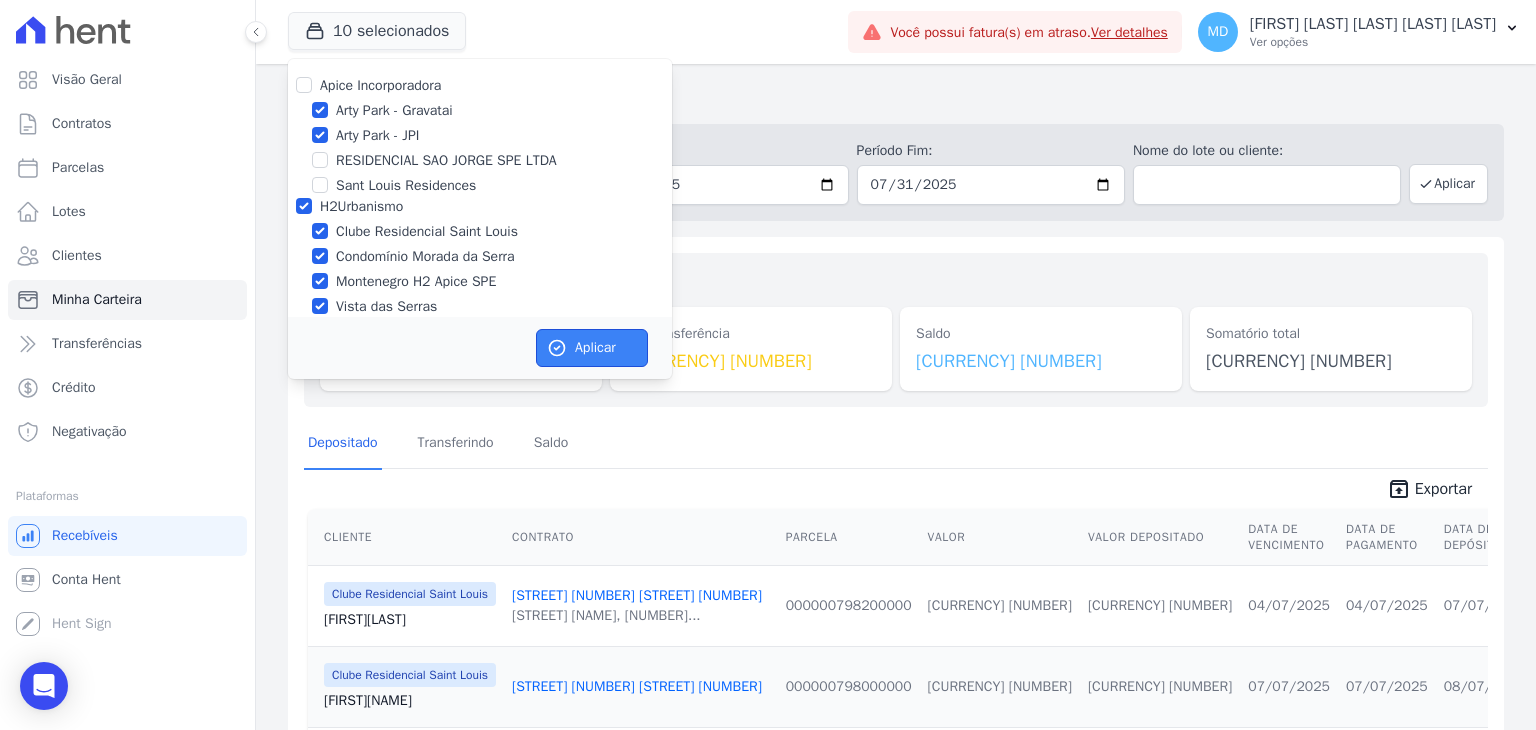 click at bounding box center [557, 348] 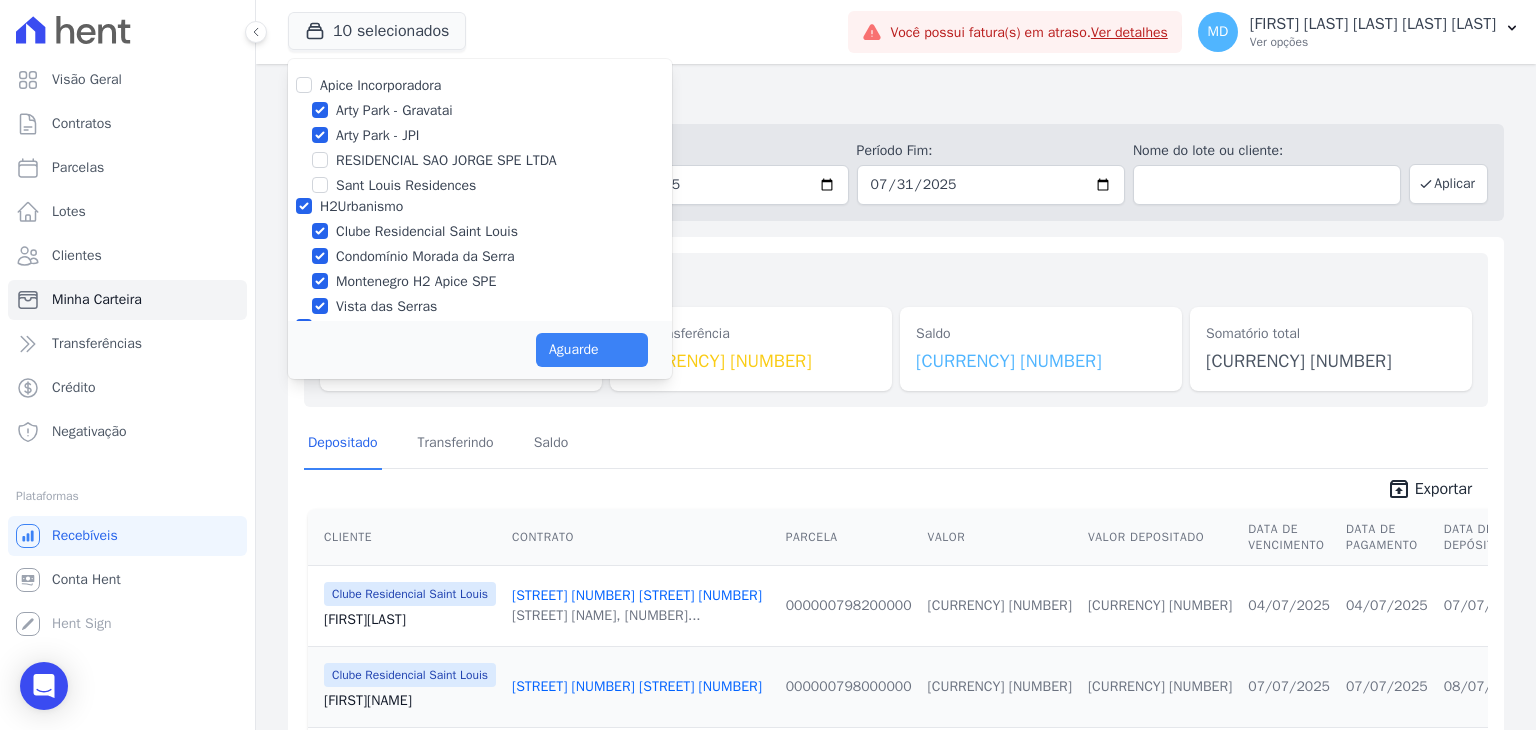 click on "Valores totais
Depositado
[CURRENCY] [NUMBER]
Em transferência
[CURRENCY] [NUMBER]
Saldo
[CURRENCY] [NUMBER]
Somatório total
[CURRENCY] [NUMBER]
Depositado
Transferindo
Saldo
unarchive
Exportar
Cliente
Contrato
Parcela
Valor
Valor Depositado
Data de Vencimento
Data de Pagamento" at bounding box center (896, 1459) 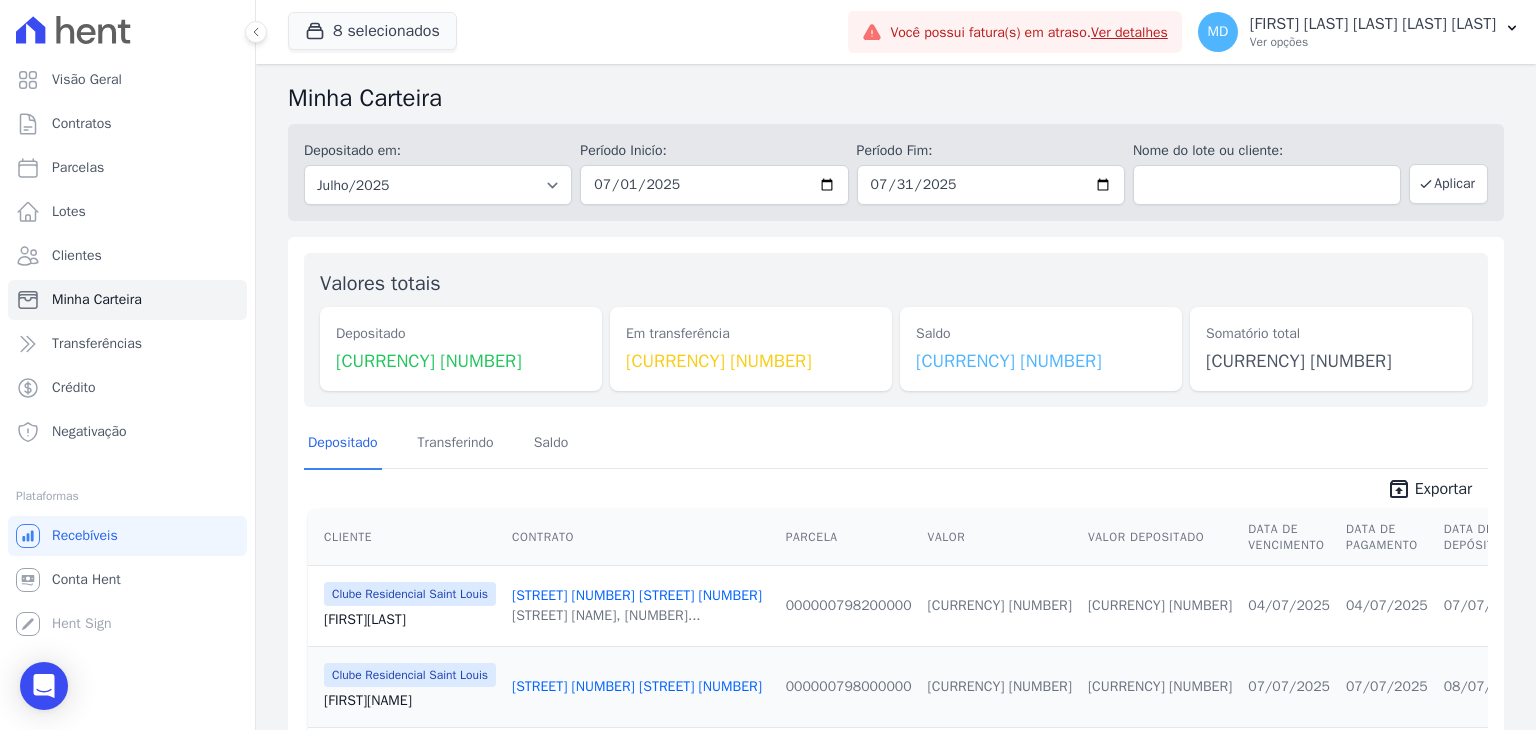 drag, startPoint x: 524, startPoint y: 212, endPoint x: 528, endPoint y: 187, distance: 25.317978 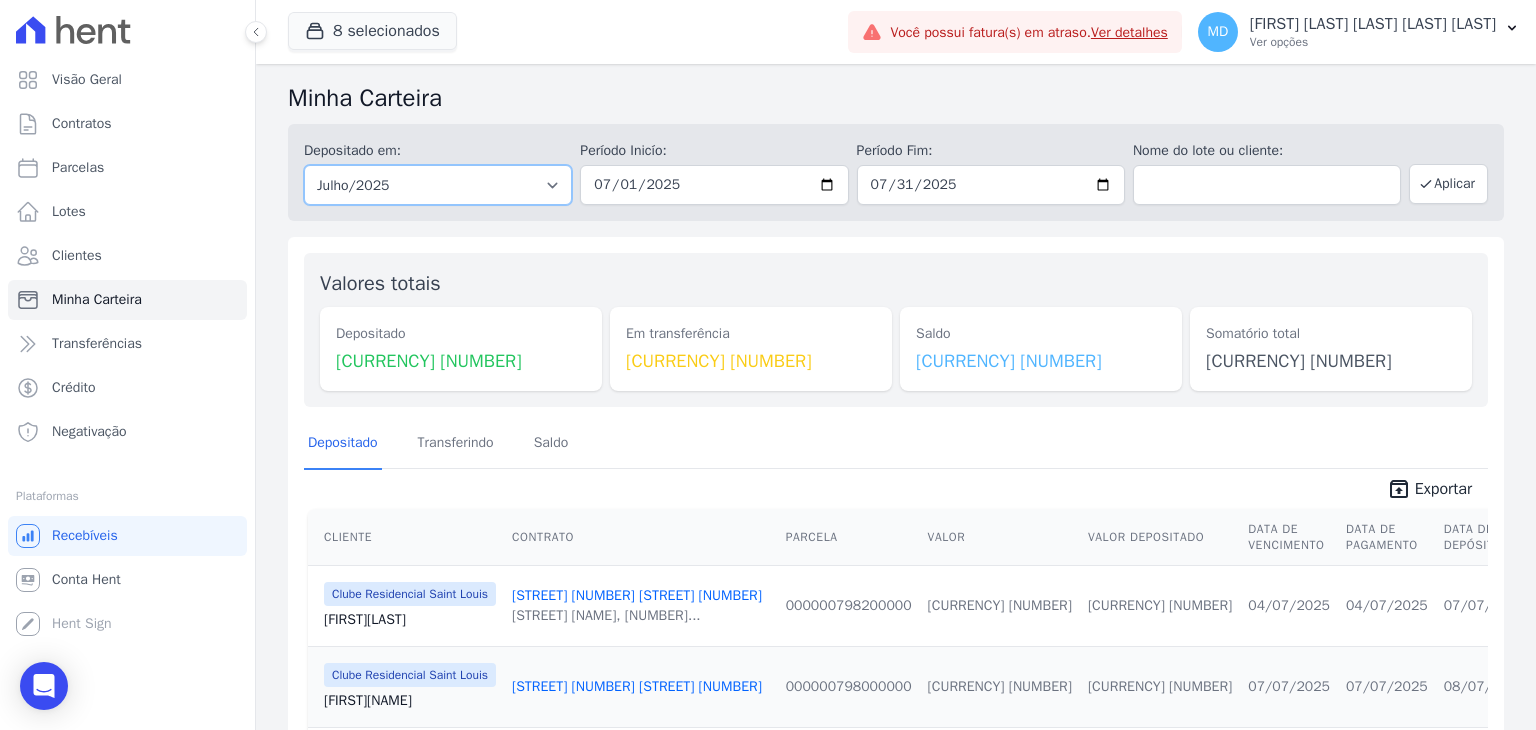 click on "Todos os meses
[MONTH]/[YEAR]
[MONTH]/[YEAR]
[MONTH]/[YEAR]
[MONTH]/[YEAR]
[MONTH]/[YEAR]
[MONTH]/[YEAR]
[MONTH]/[YEAR]
[MONTH]/[YEAR]
[MONTH]/[YEAR]
[MONTH]/[YEAR]
[MONTH]/[YEAR]
[MONTH]/[YEAR]
[MONTH]/[YEAR]
[MONTH]/[YEAR]
[MONTH]/[YEAR]
[MONTH]/[YEAR]
[MONTH]/[YEAR]
[MONTH]/[YEAR]
[MONTH]/[YEAR]
[MONTH]/[YEAR]
[MONTH]/[YEAR]
[MONTH]/[YEAR]
[MONTH]/[YEAR]
[MONTH]/[YEAR]
[MONTH]/[YEAR]
[MONTH]/[YEAR]
[MONTH]/[YEAR]
[MONTH]/[YEAR]
[MONTH]/[YEAR]
[MONTH]/[YEAR]
[MONTH]/[YEAR]
[MONTH]/[YEAR]
[MONTH]/[YEAR]
[MONTH]/[YEAR]
[MONTH]/[YEAR]
[MONTH]/[YEAR]
[MONTH]/[YEAR]
[MONTH]/[YEAR]
[MONTH]/[YEAR]
[MONTH]/[YEAR]
[MONTH]/[YEAR]
[MONTH]/[YEAR]
[MONTH]/[YEAR]
[MONTH]/[YEAR]
[MONTH]/[YEAR]
[MONTH]/[YEAR]
[MONTH]/[YEAR]
[MONTH]/[YEAR]
[MONTH]/[YEAR]
[MONTH]/[YEAR]
[MONTH]/[YEAR]
[MONTH]/[YEAR]
[MONTH]/[YEAR]
[MONTH]/[YEAR]
[MONTH]/[YEAR]
[MONTH]/[YEAR]
[MONTH]/[YEAR]
[MONTH]/[YEAR]
[MONTH]/[YEAR]
[MONTH]/[YEAR]
[MONTH]/[YEAR]
[MONTH]/[YEAR]
[MONTH]/[YEAR]
[MONTH]/[YEAR]
[MONTH]/[YEAR]
[MONTH]/[YEAR]
[MONTH]/[YEAR]
[MONTH]/[YEAR]" at bounding box center [438, 185] 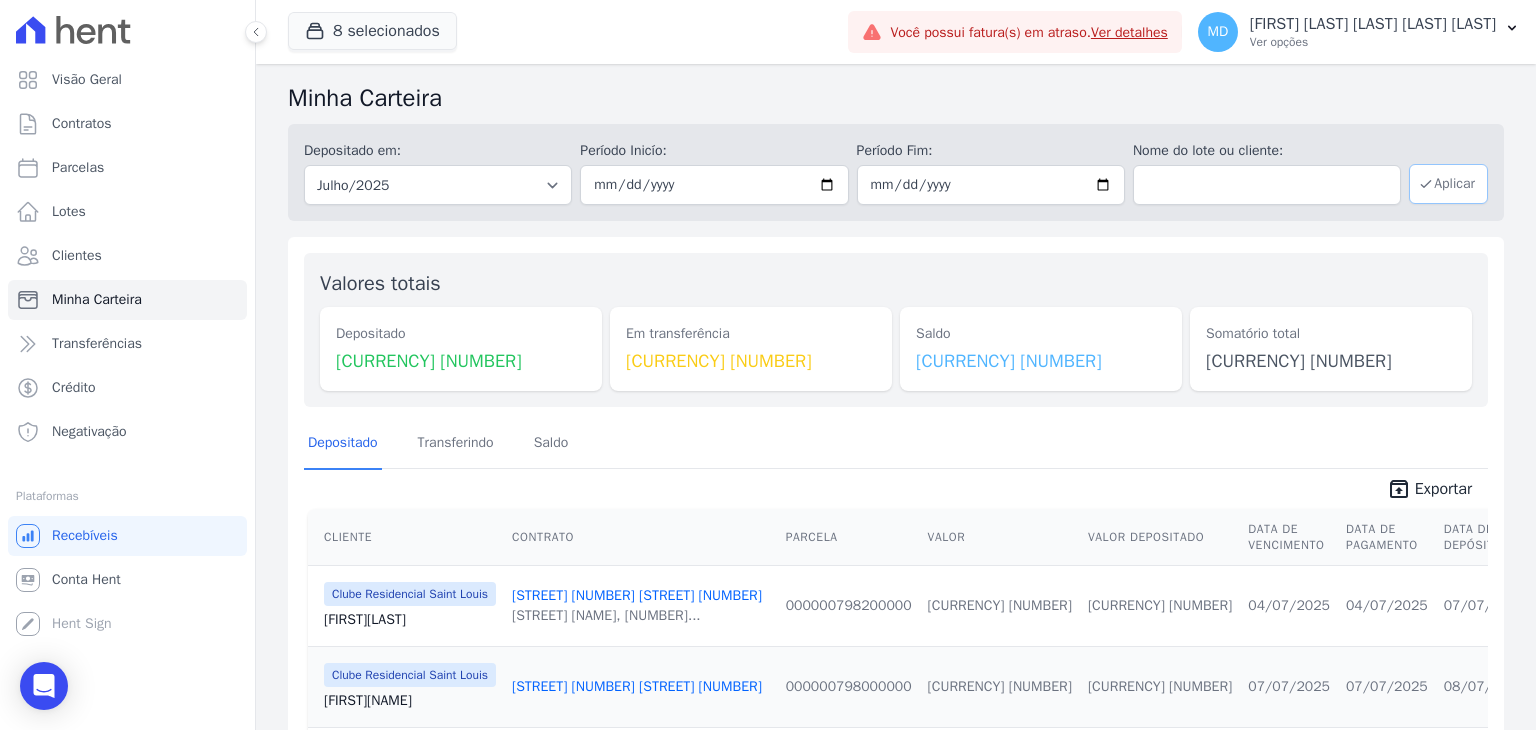 click on "Aplicar" at bounding box center (1448, 184) 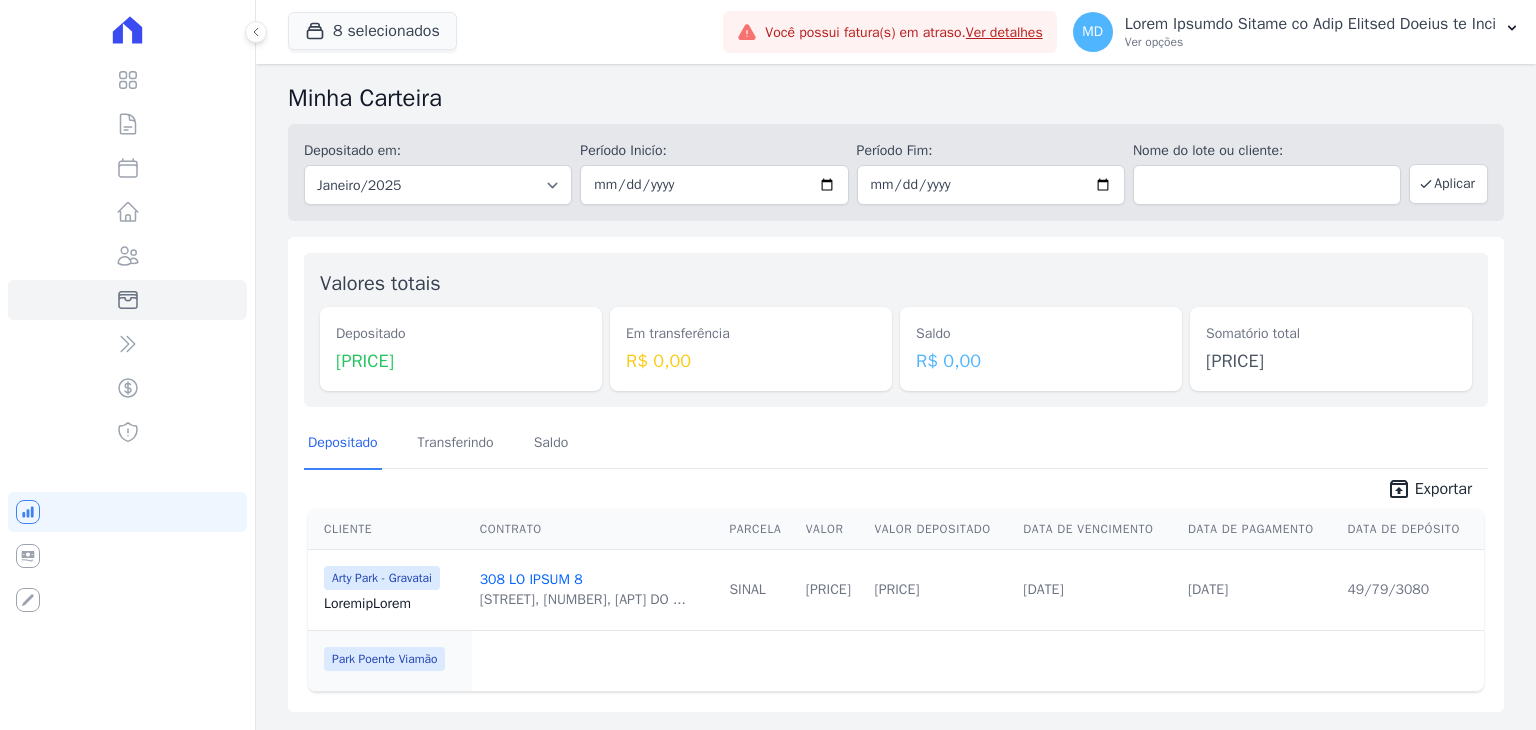 scroll, scrollTop: 0, scrollLeft: 0, axis: both 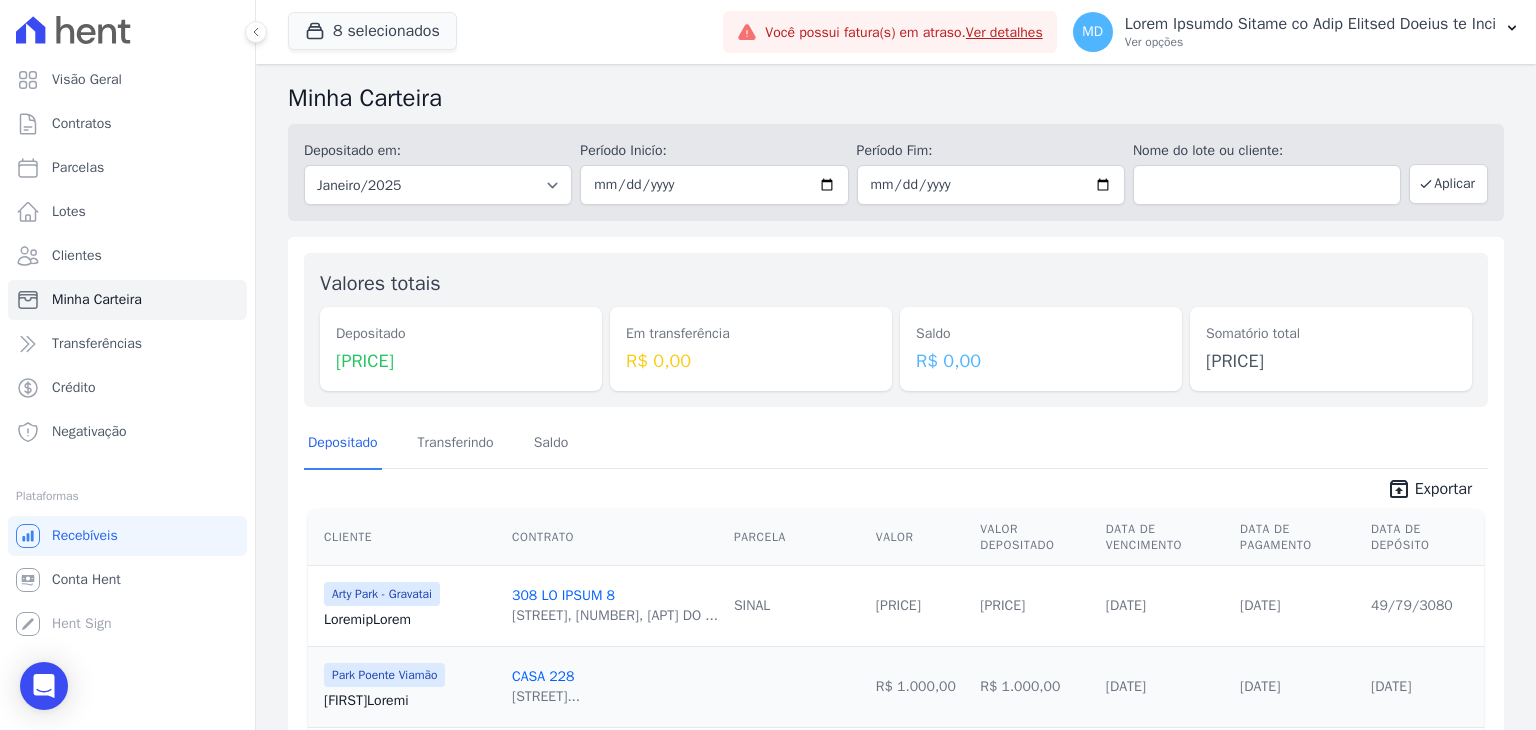 click on "Valores totais
Depositado
R$ 407.102,48
Em transferência
R$ 0,00
Saldo
R$ 0,00
Somatório total
R$ 407.102,48" at bounding box center (896, 330) 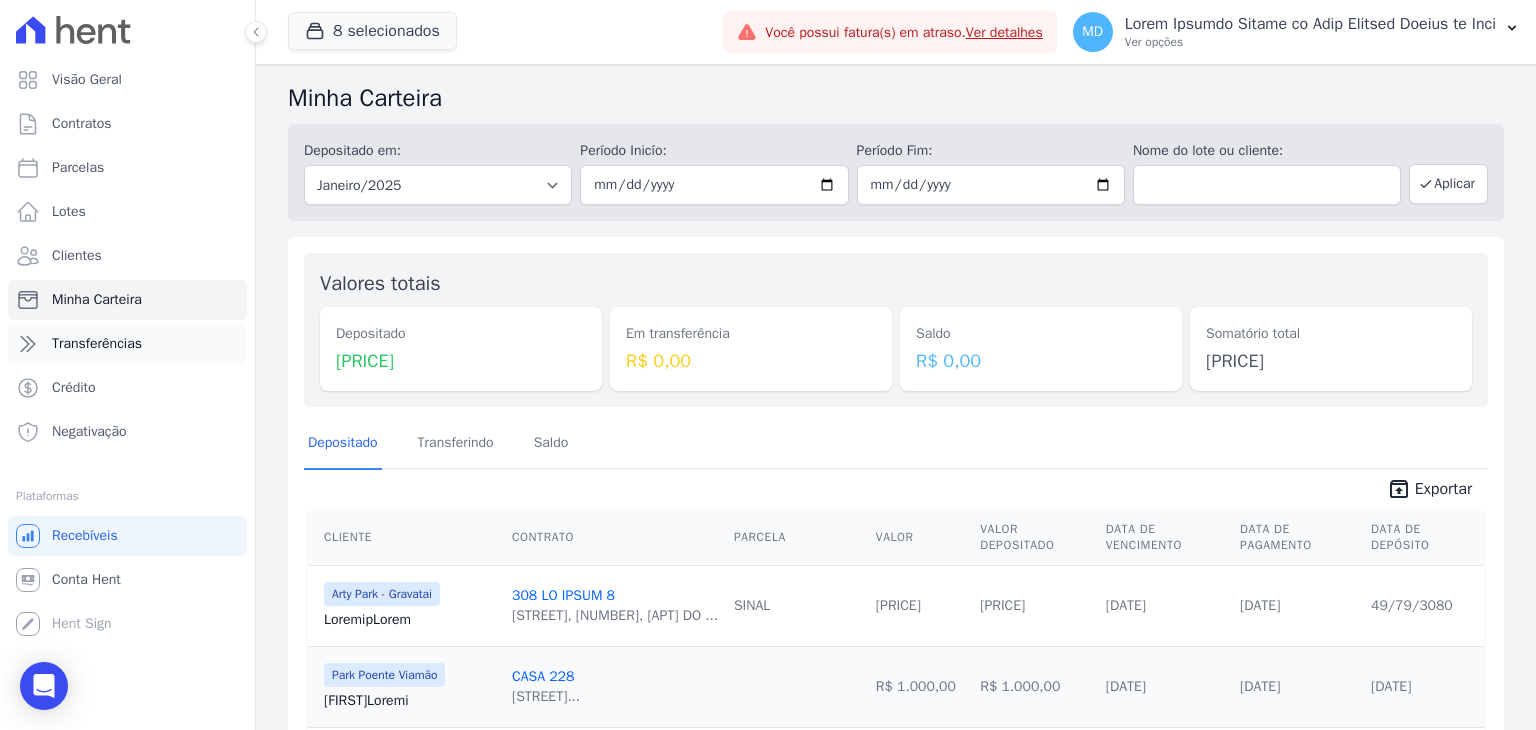 click on "Transferências" at bounding box center (127, 344) 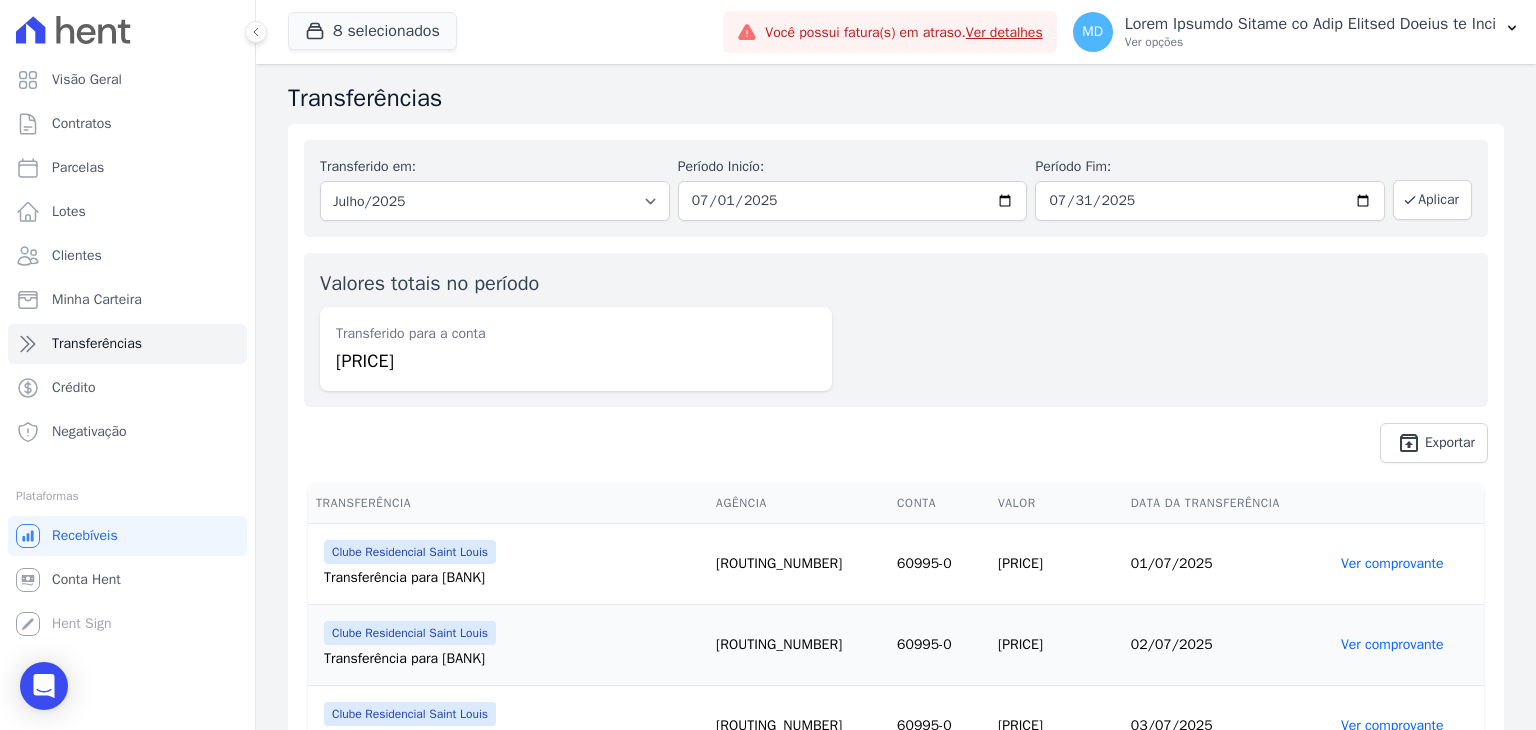 drag, startPoint x: 379, startPoint y: 332, endPoint x: 552, endPoint y: 340, distance: 173.18488 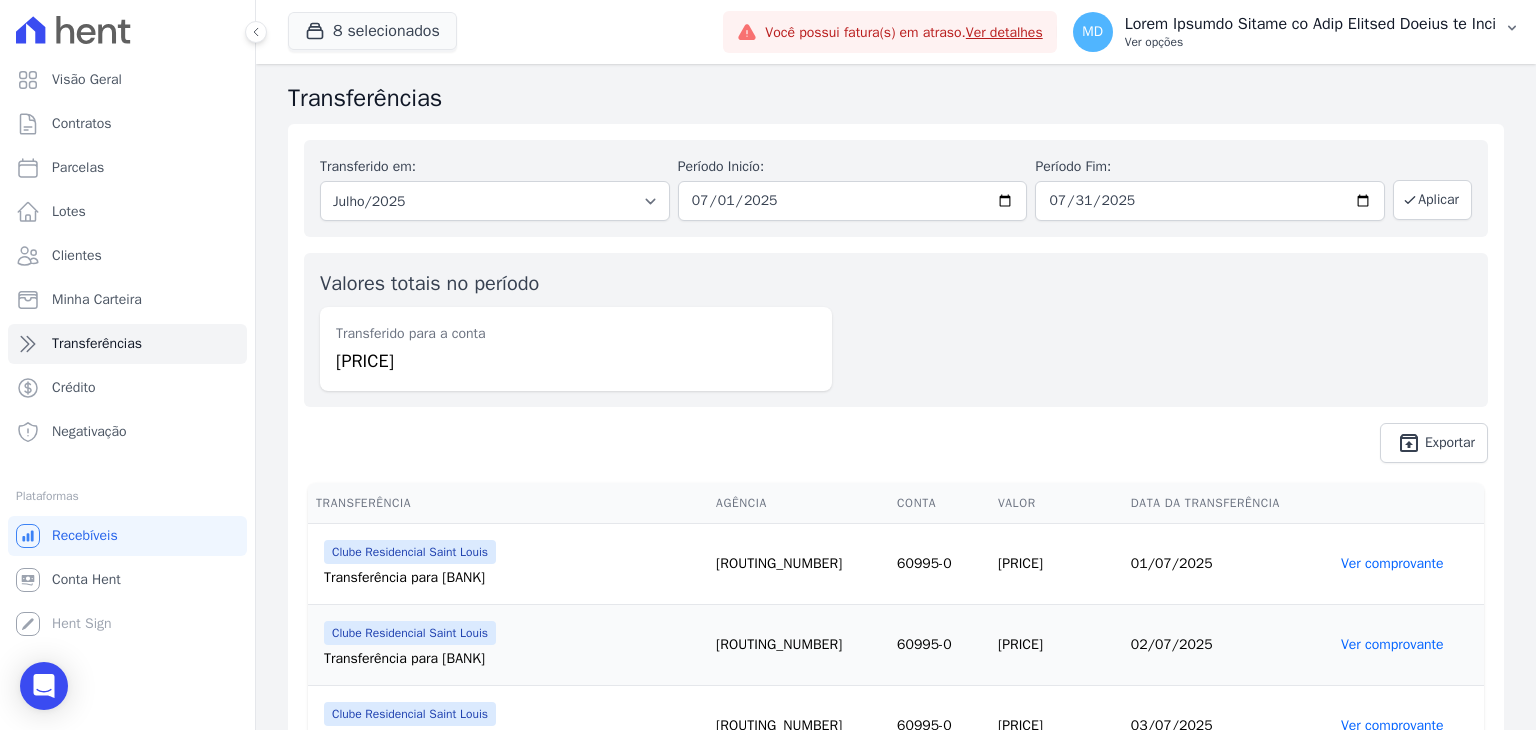 click on "Ver opções" at bounding box center [1310, 42] 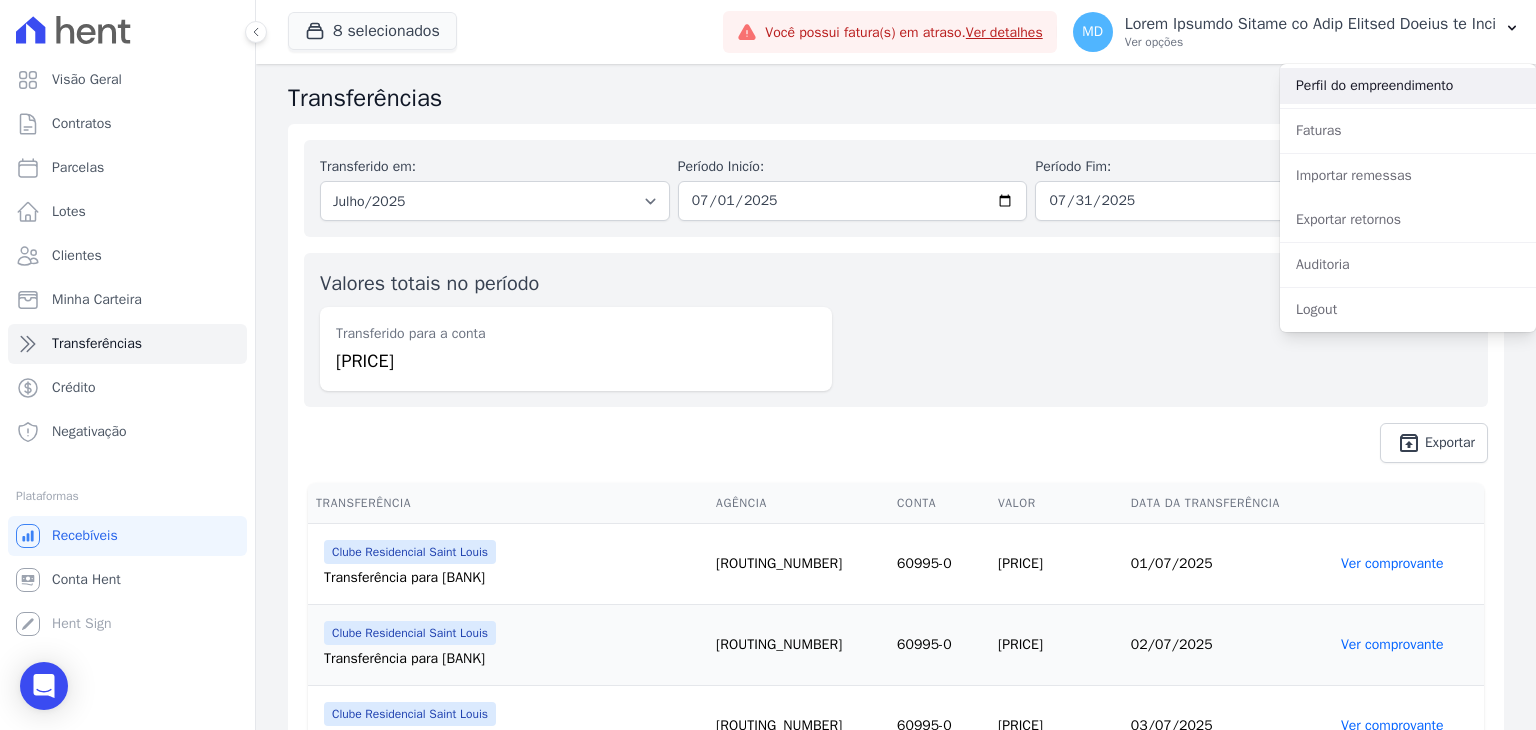 click on "Perfil do empreendimento" at bounding box center (1408, 86) 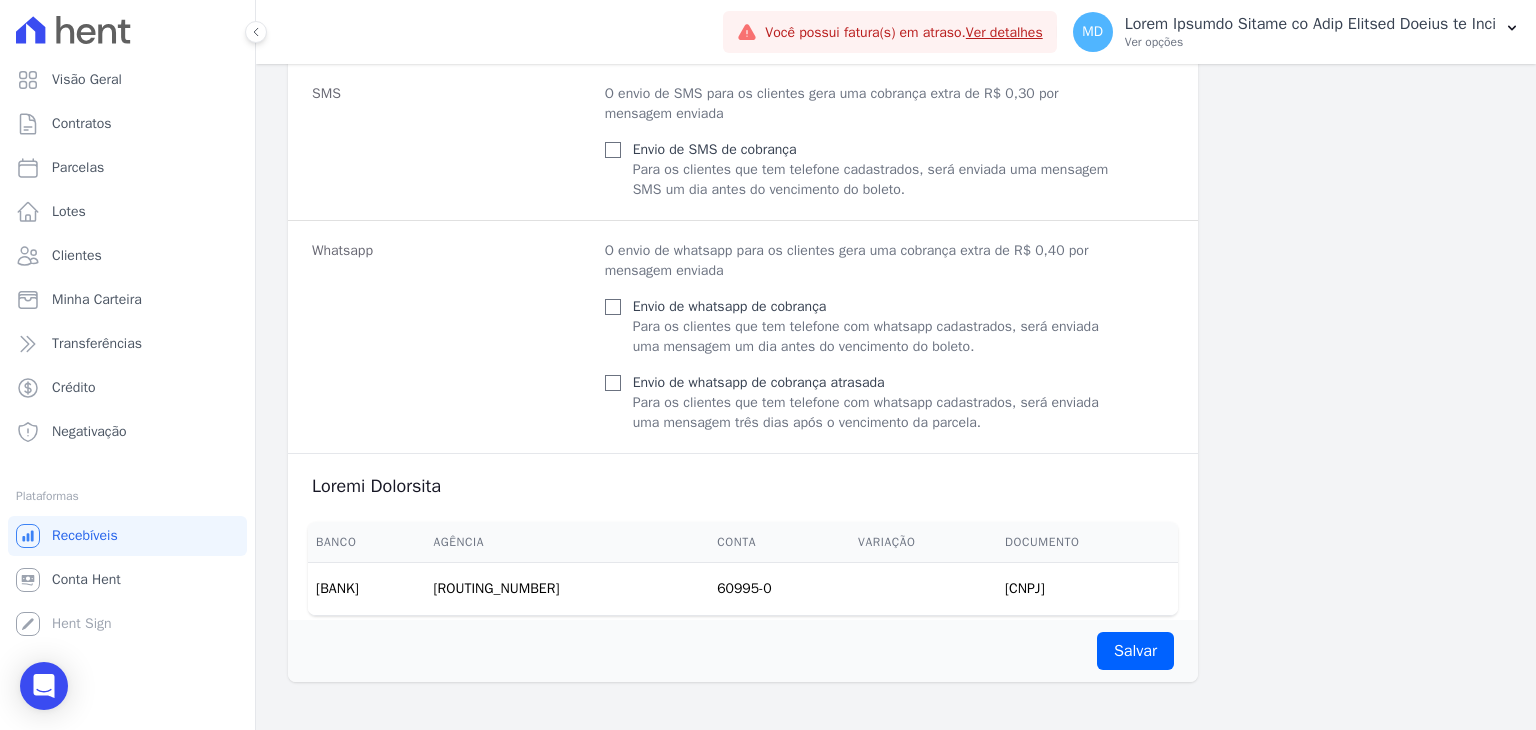 scroll, scrollTop: 1256, scrollLeft: 0, axis: vertical 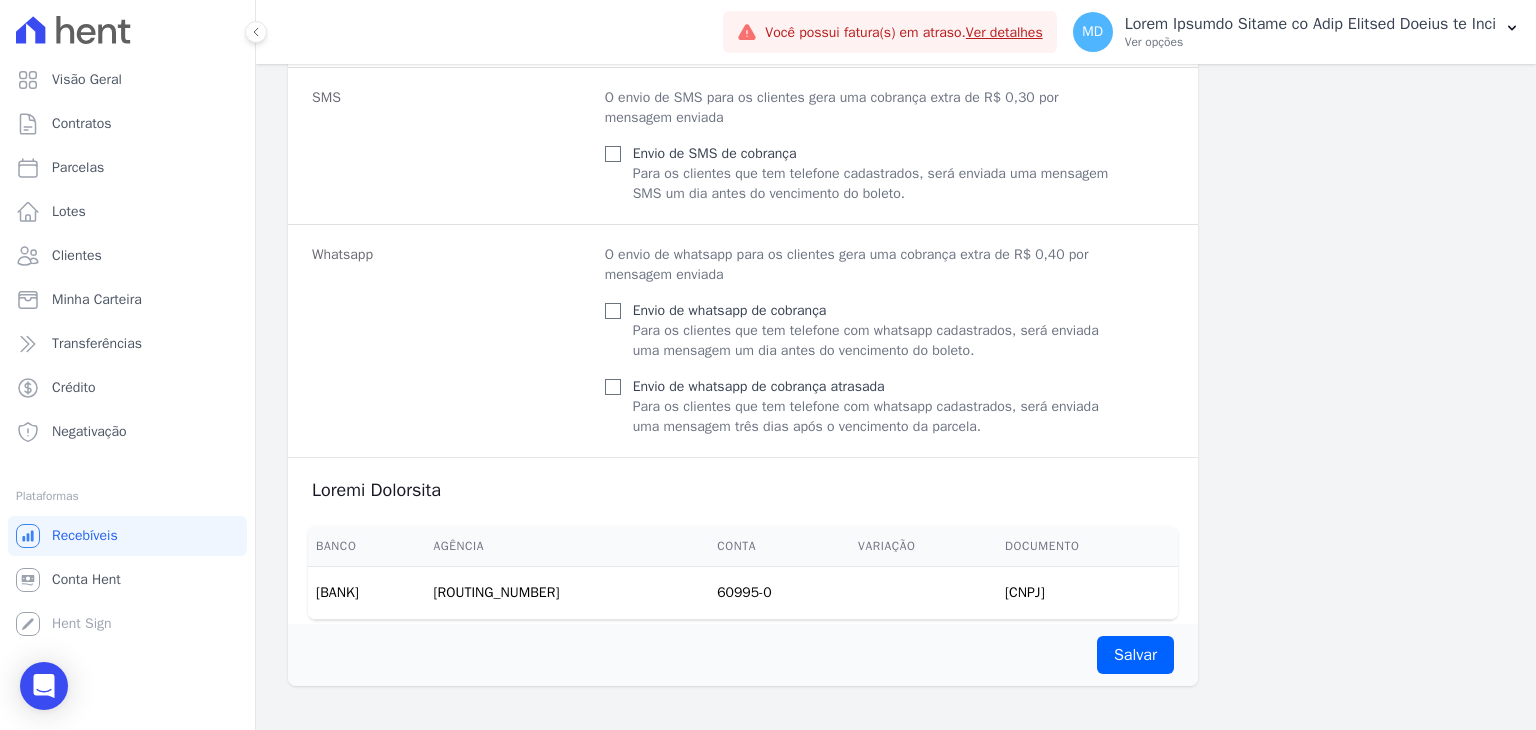 drag, startPoint x: 316, startPoint y: 569, endPoint x: 799, endPoint y: 572, distance: 483.0093 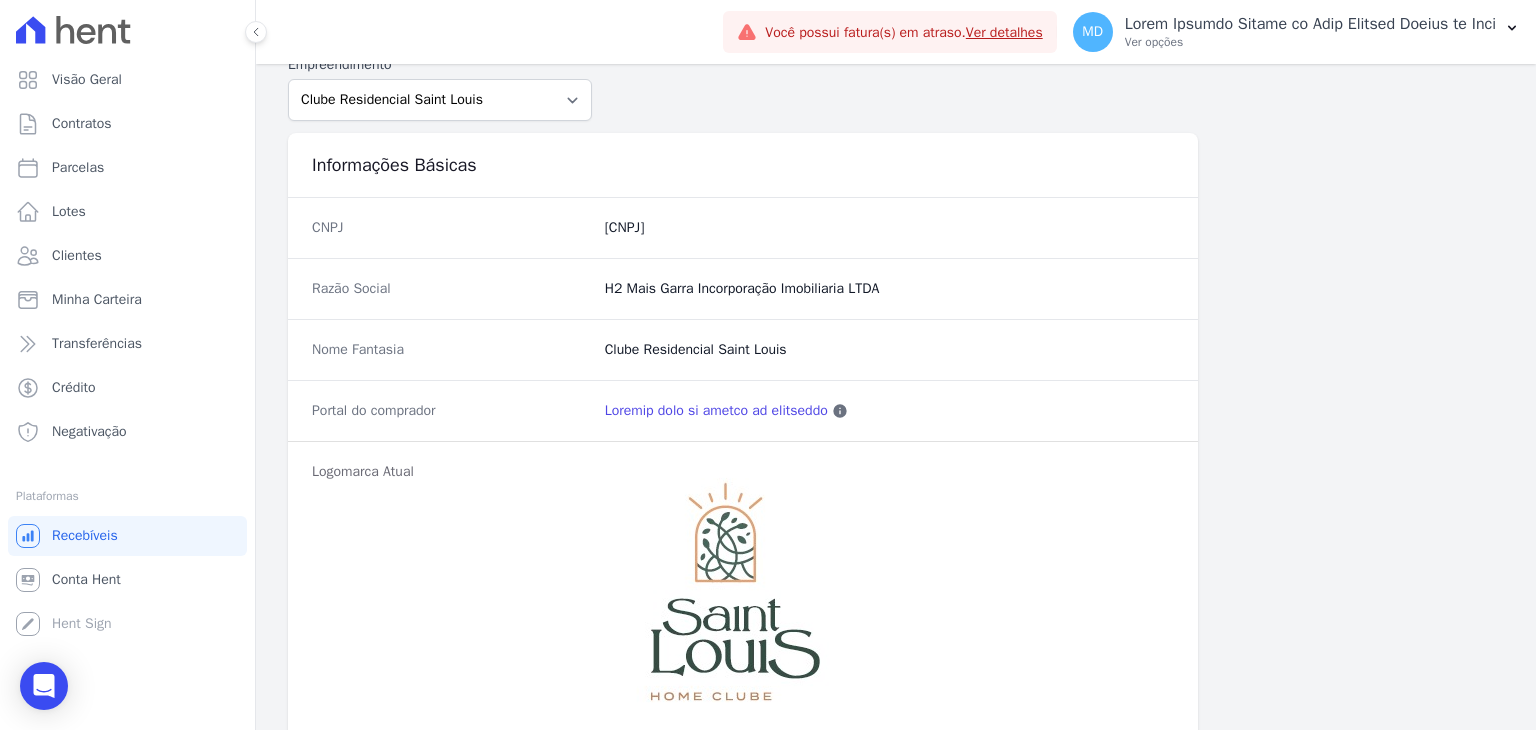 scroll, scrollTop: 0, scrollLeft: 0, axis: both 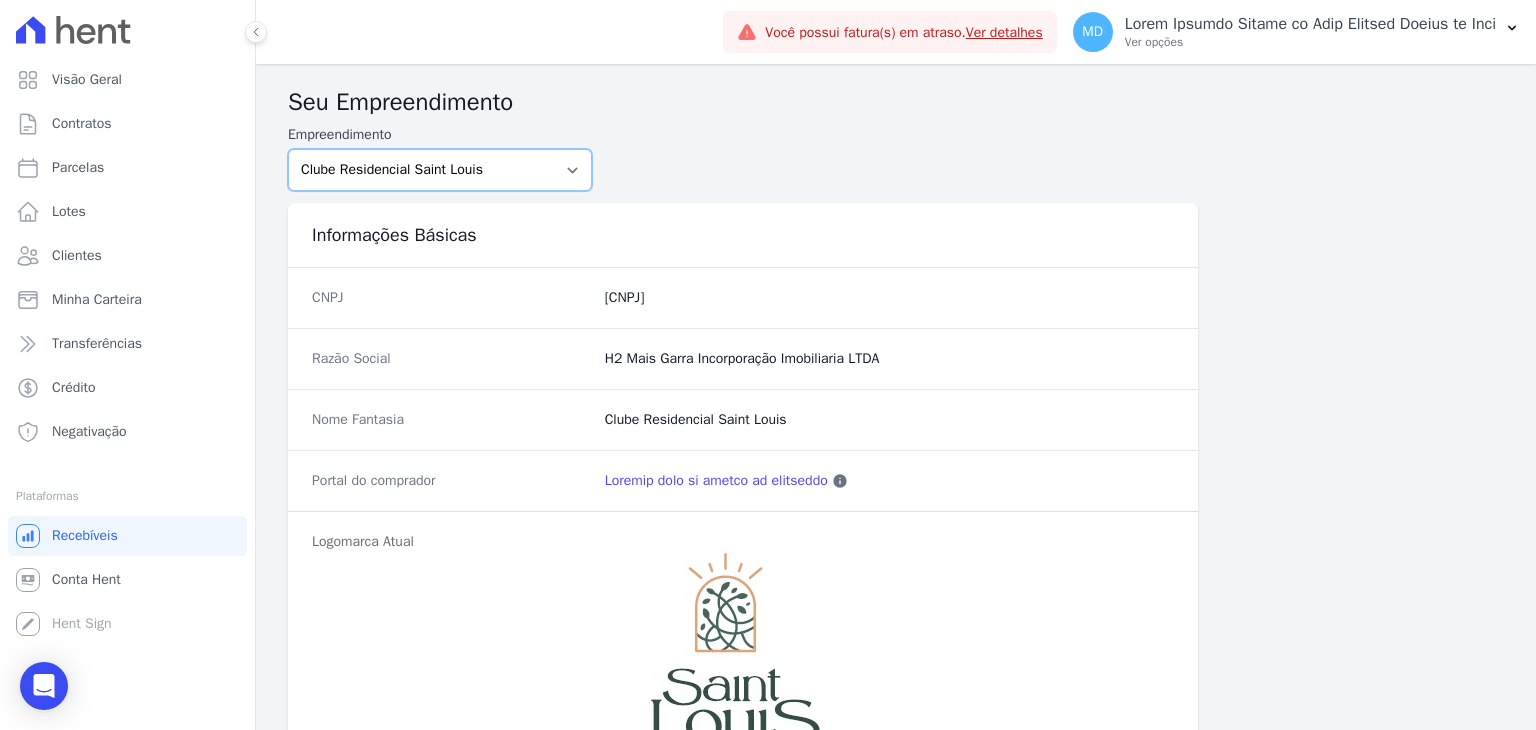 click on "Arty Park - Gravatai
Arty Park - JPI
Clube Residencial Saint Louis
Condomínio Morada da Serra
Montenegro H2 Apice SPE
Park Poente Viamão
Park Poente Viamão - Inco
RESIDENCIAL SAO JORGE SPE LTDA
Sant Louis Residences
Vista das Serras" at bounding box center (440, 170) 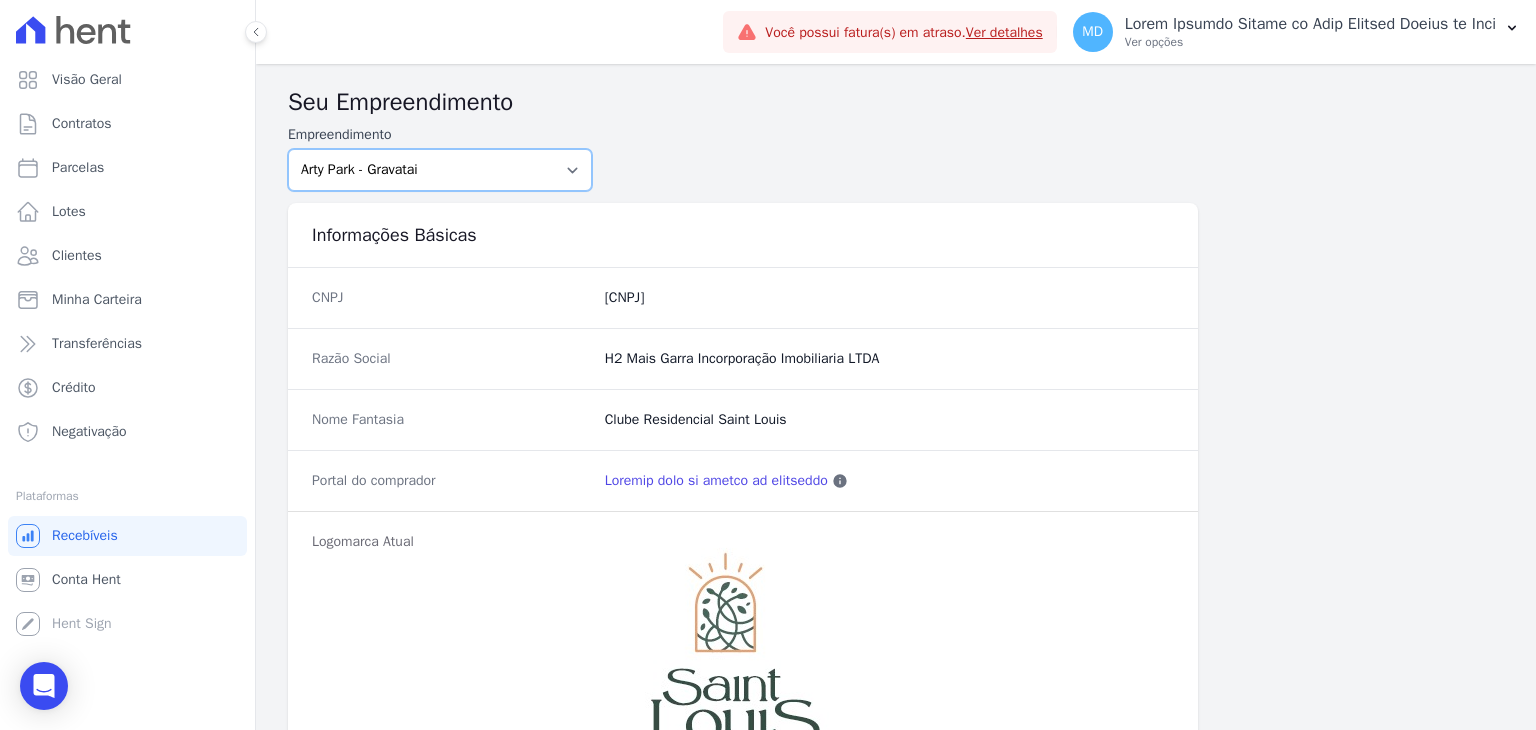 click on "Arty Park - Gravatai
Arty Park - JPI
Clube Residencial Saint Louis
Condomínio Morada da Serra
Montenegro H2 Apice SPE
Park Poente Viamão
Park Poente Viamão - Inco
RESIDENCIAL SAO JORGE SPE LTDA
Sant Louis Residences
Vista das Serras" at bounding box center (440, 170) 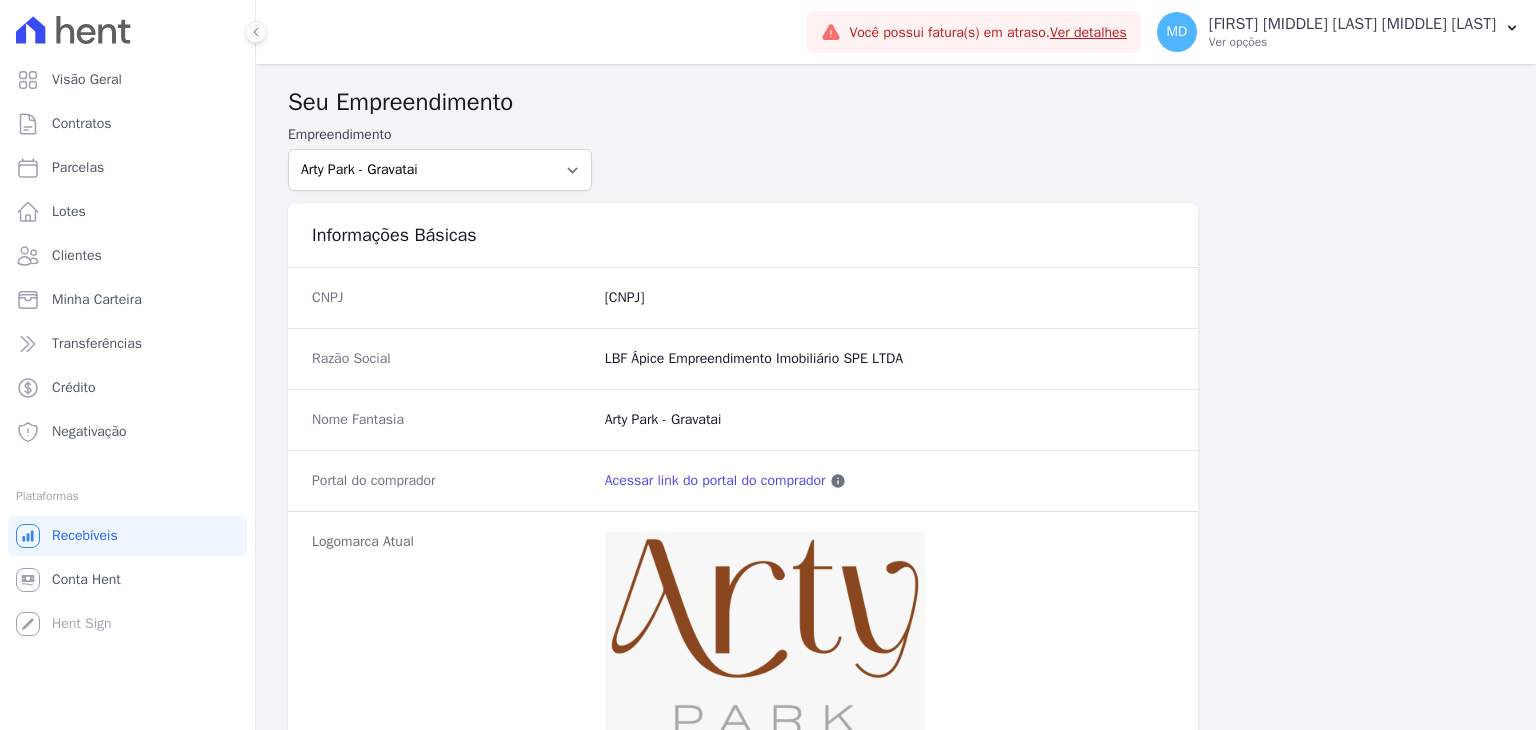 scroll, scrollTop: 0, scrollLeft: 0, axis: both 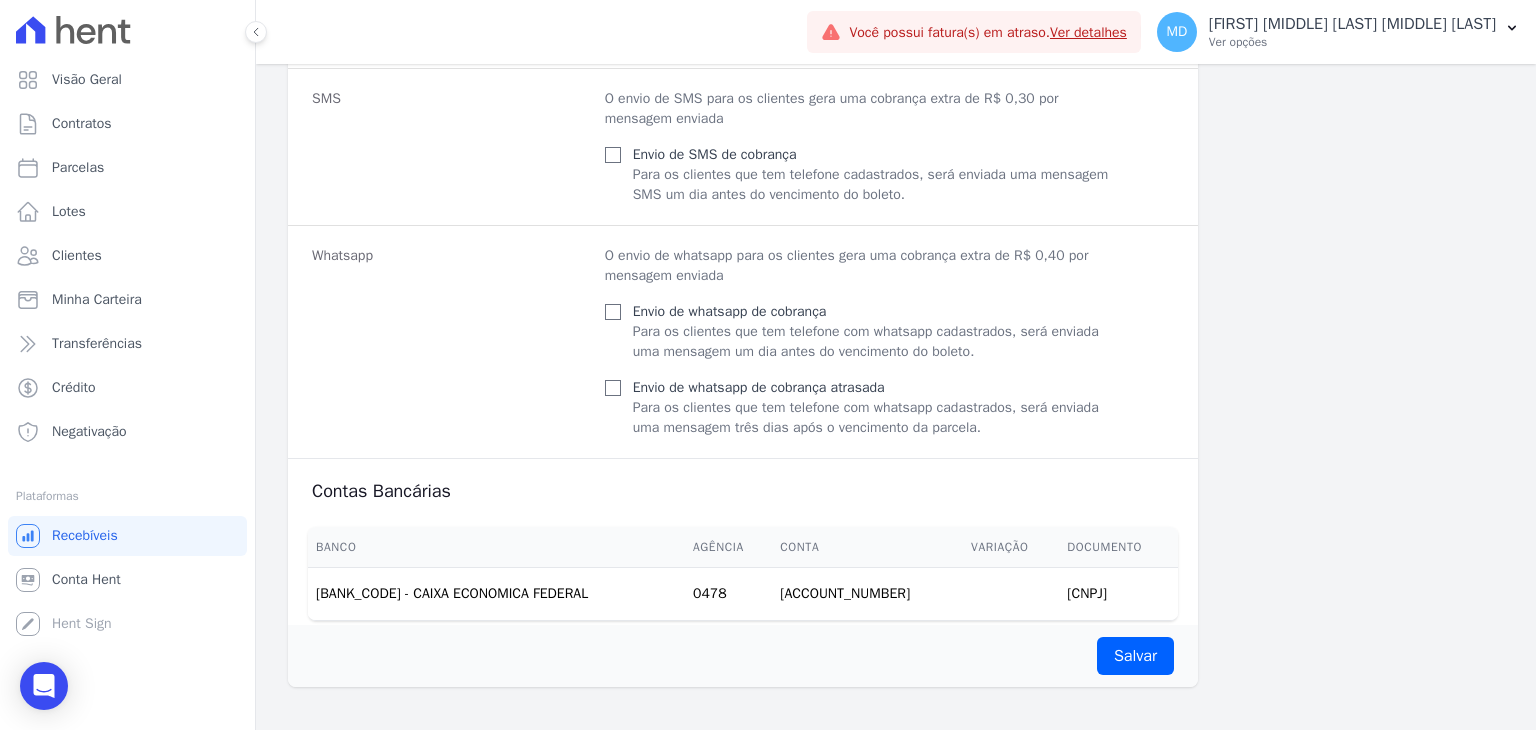 drag, startPoint x: 512, startPoint y: 584, endPoint x: 872, endPoint y: 590, distance: 360.05 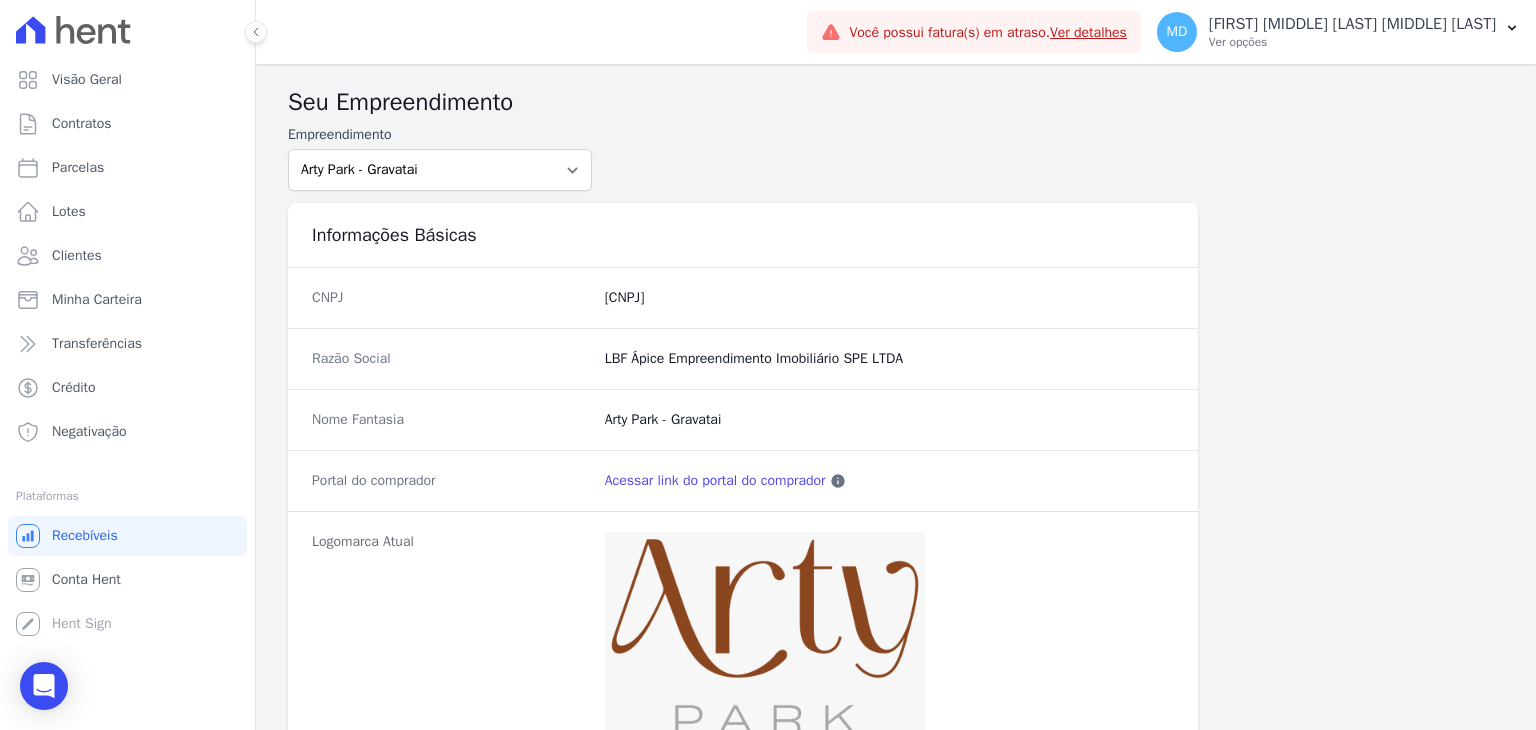 scroll, scrollTop: 0, scrollLeft: 0, axis: both 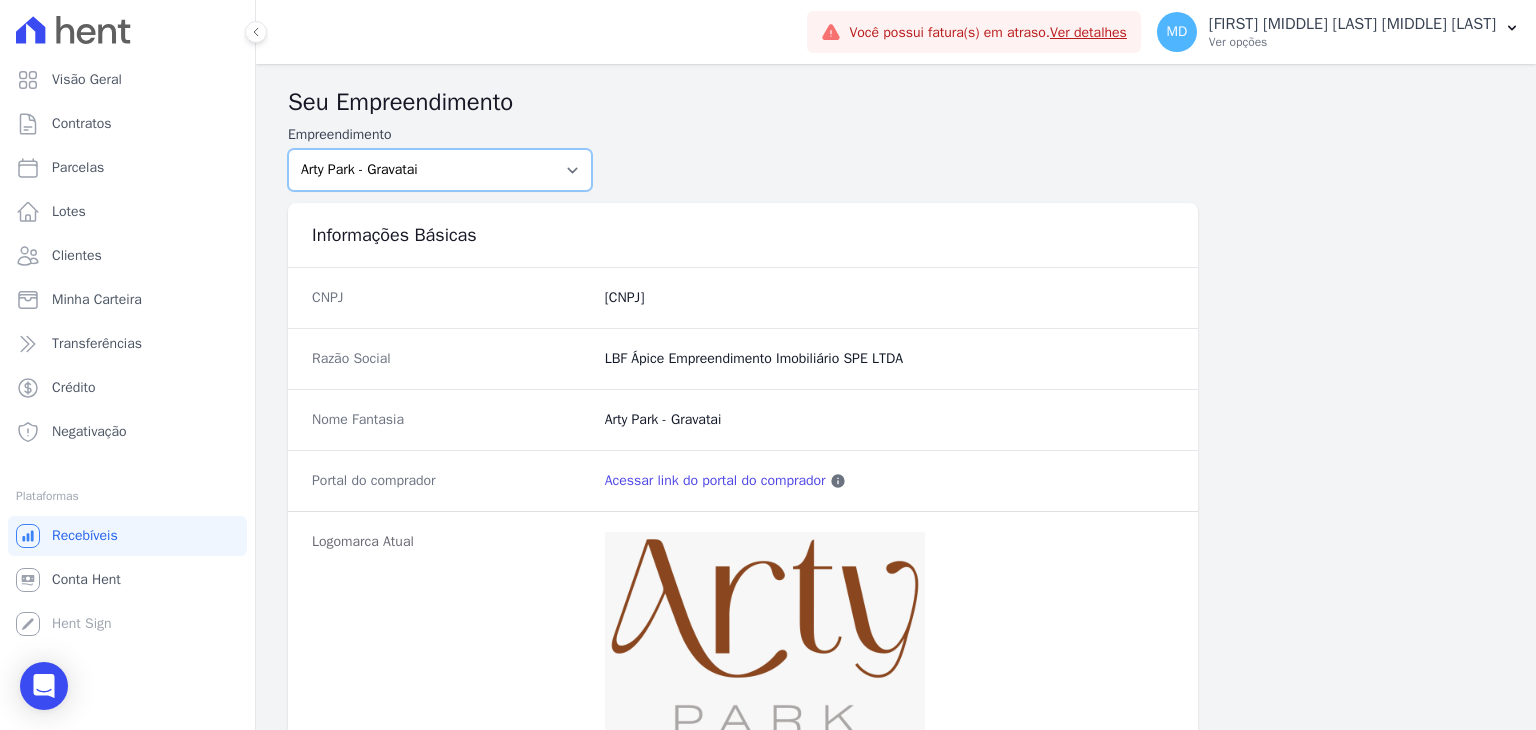 click on "Arty Park - Gravatai
Arty Park - JPI
Clube Residencial Saint Louis
Condomínio Morada da Serra
Montenegro H2 Apice SPE
Park Poente Viamão
Park Poente Viamão - Inco
RESIDENCIAL SAO JORGE SPE LTDA
Sant Louis Residences
Vista das Serras" at bounding box center (440, 170) 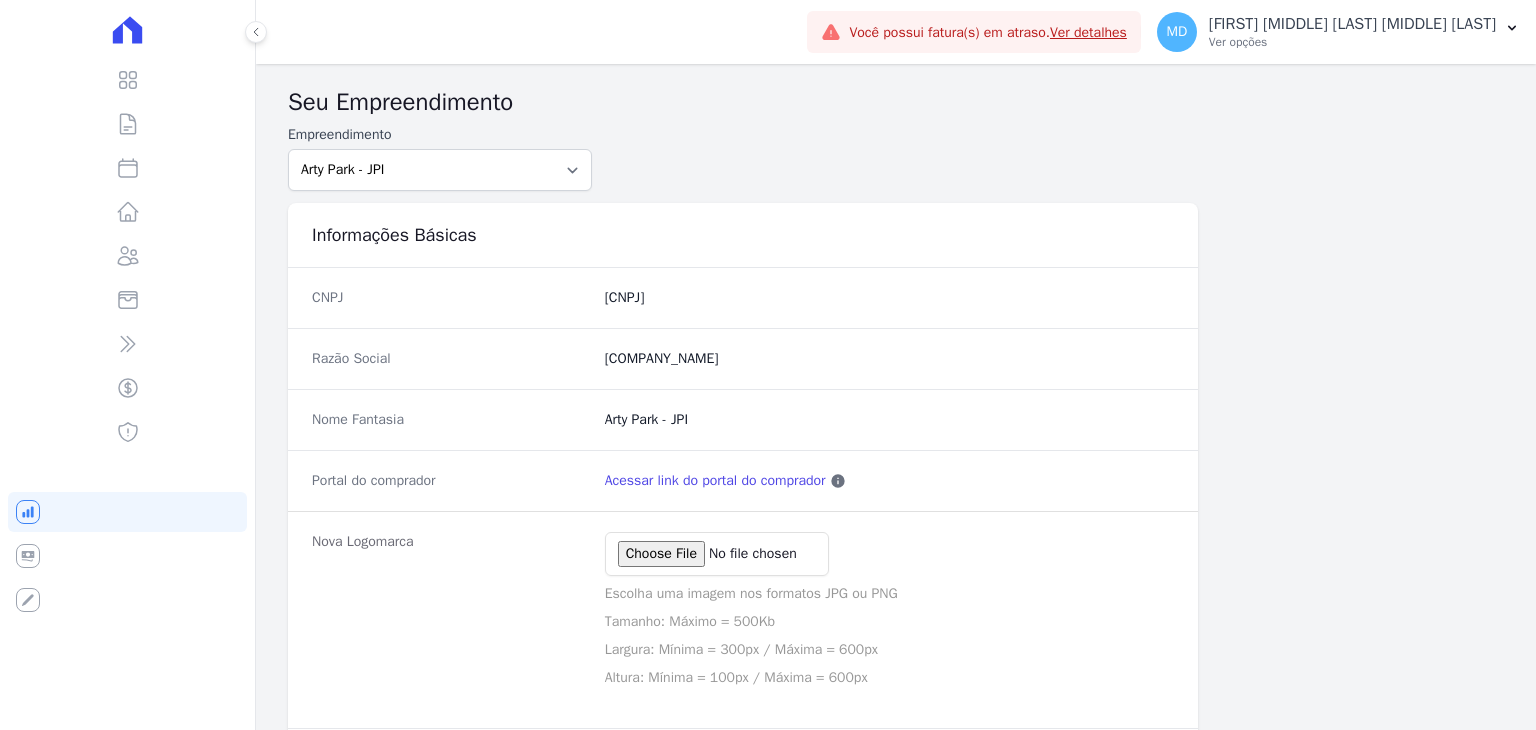 scroll, scrollTop: 0, scrollLeft: 0, axis: both 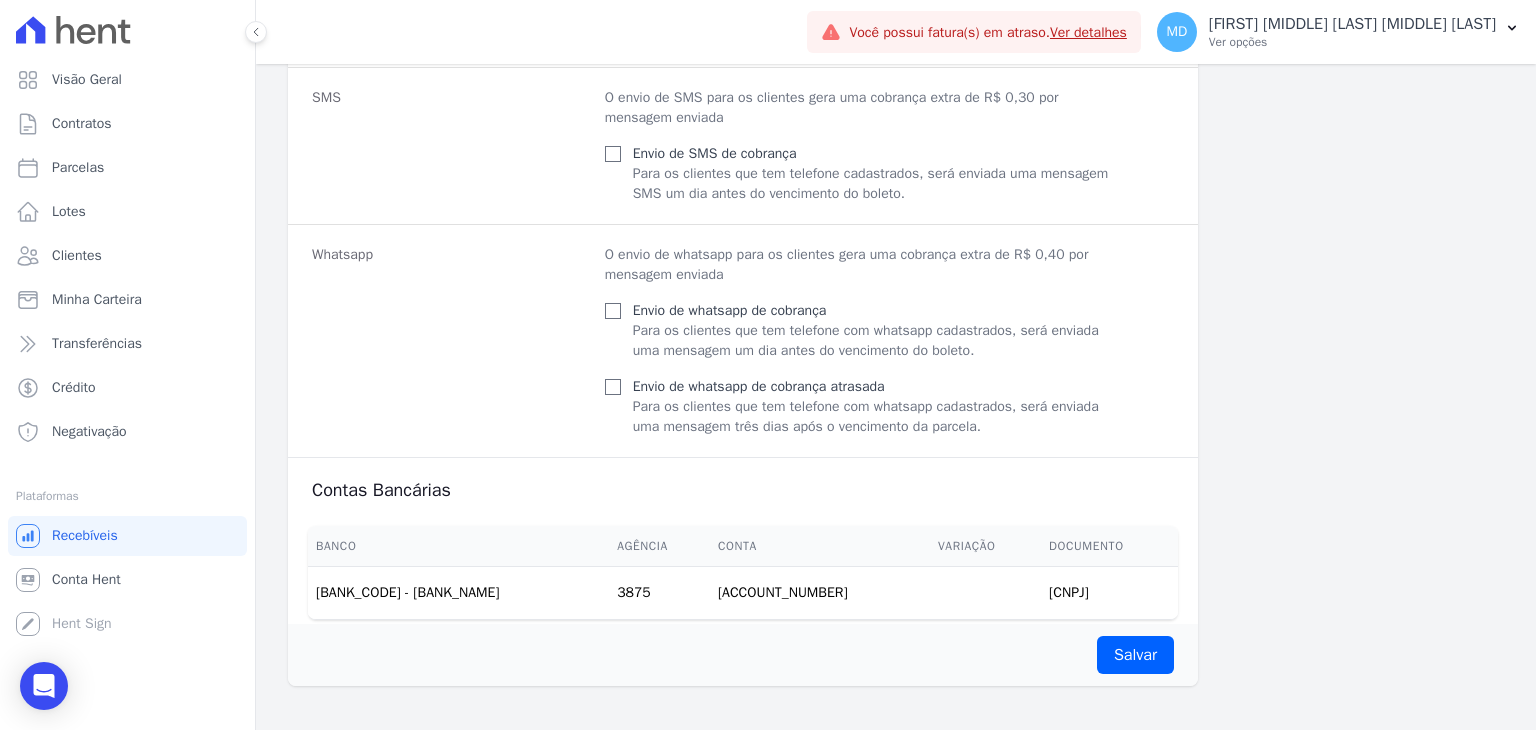 drag, startPoint x: 352, startPoint y: 586, endPoint x: 1112, endPoint y: 572, distance: 760.1289 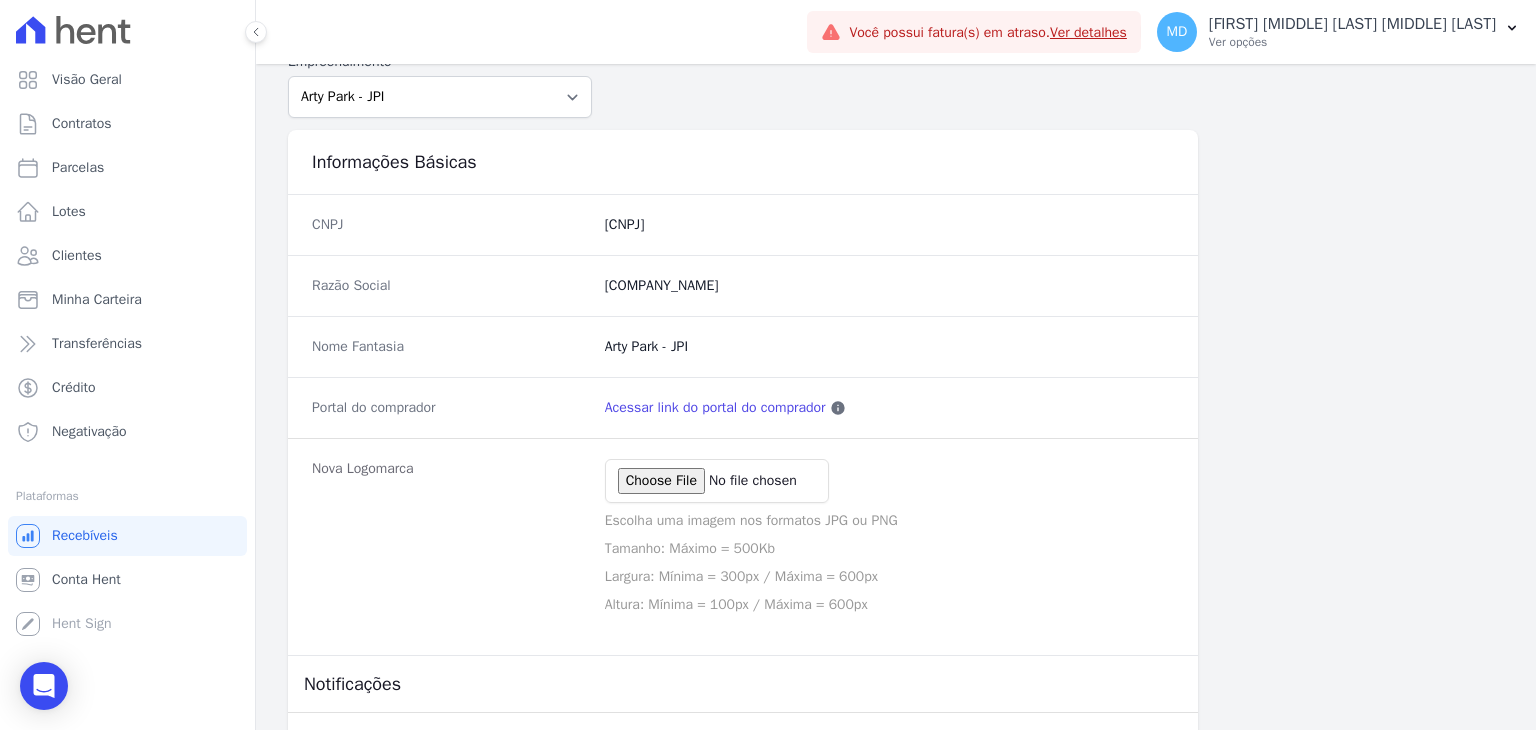 scroll, scrollTop: 0, scrollLeft: 0, axis: both 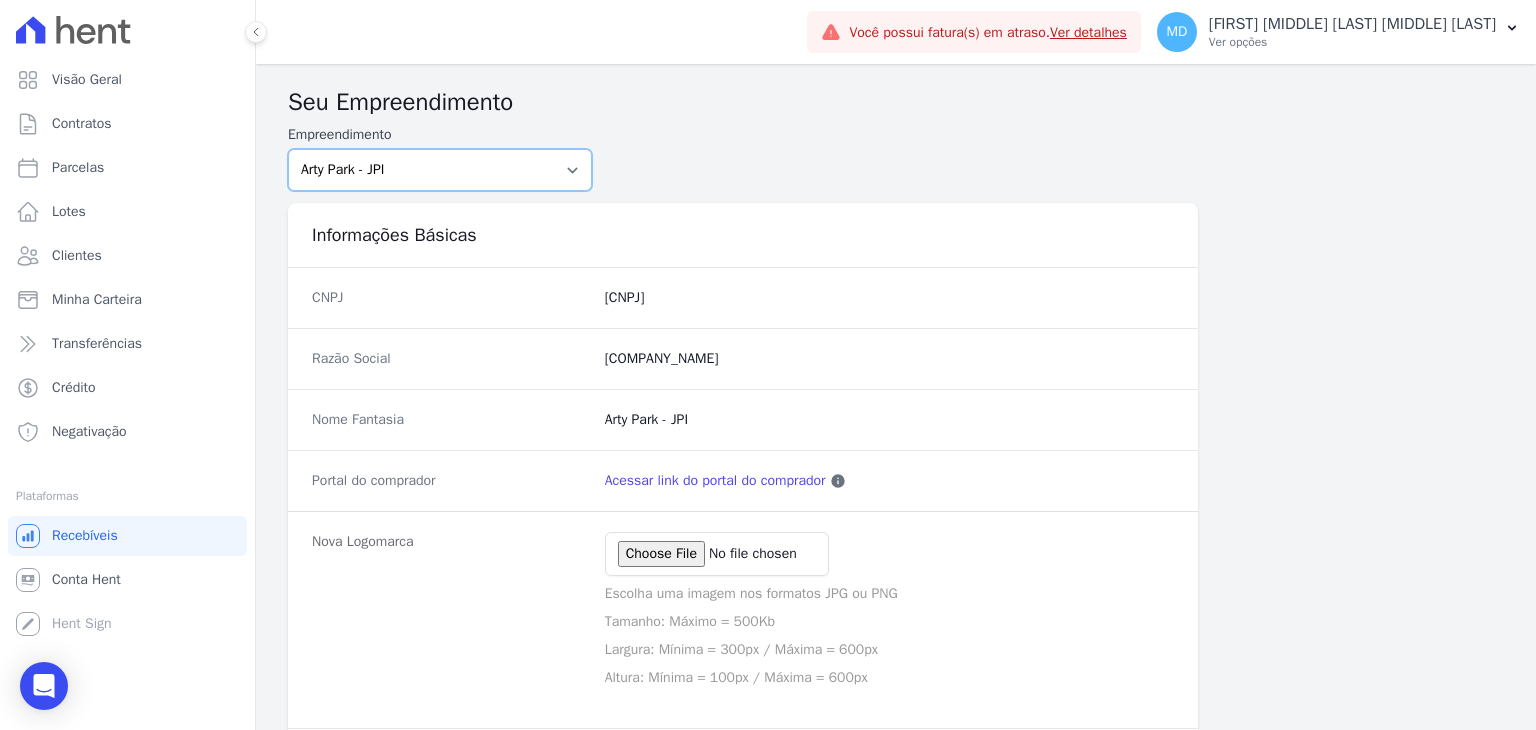 click on "Arty Park - Gravatai
Arty Park - JPI
Clube Residencial Saint Louis
Condomínio Morada da Serra
Montenegro H2 Apice SPE
Park Poente Viamão
Park Poente Viamão - Inco
RESIDENCIAL SAO JORGE SPE LTDA
Sant Louis Residences
Vista das Serras" at bounding box center [440, 170] 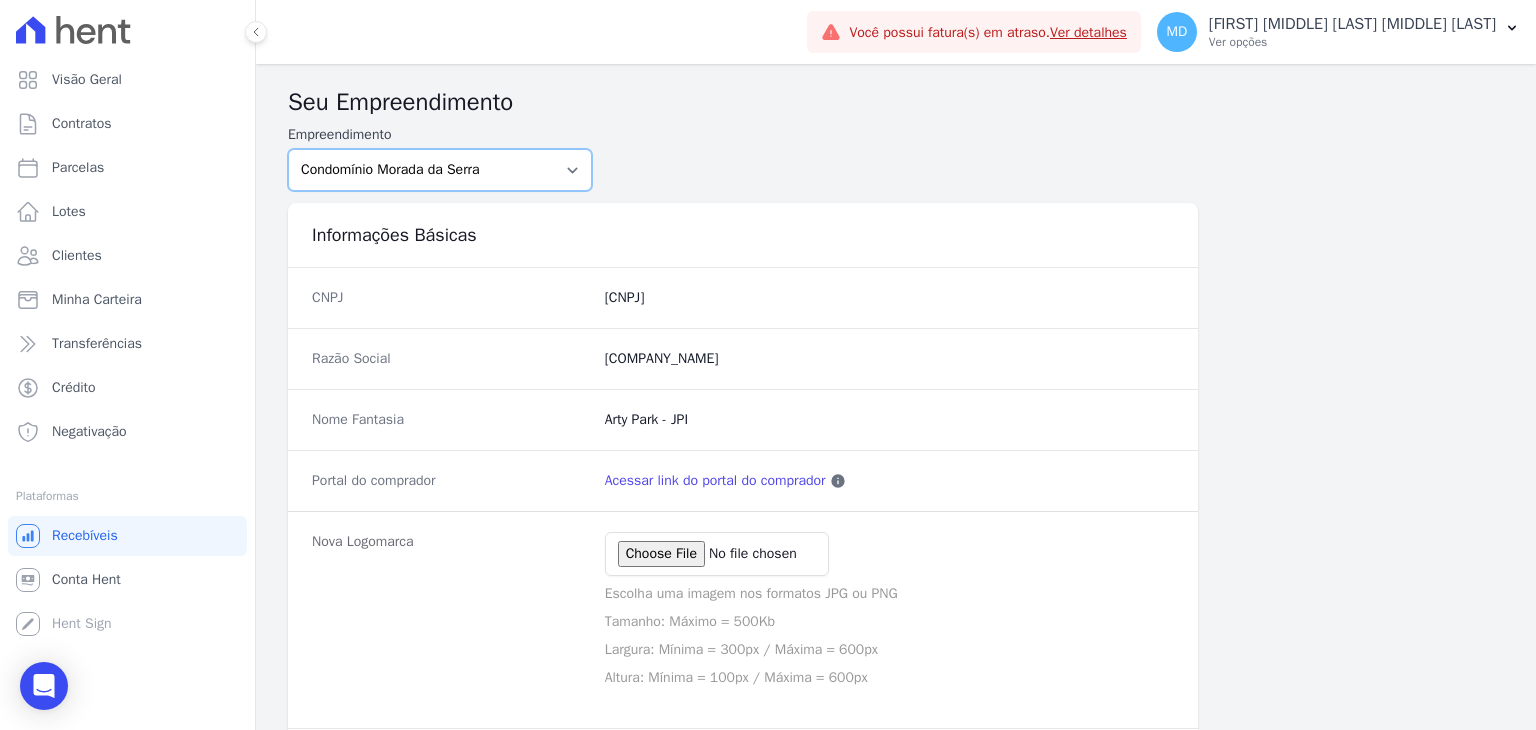 click on "Arty Park - Gravatai
Arty Park - JPI
Clube Residencial Saint Louis
Condomínio Morada da Serra
Montenegro H2 Apice SPE
Park Poente Viamão
Park Poente Viamão - Inco
RESIDENCIAL SAO JORGE SPE LTDA
Sant Louis Residences
Vista das Serras" at bounding box center [440, 170] 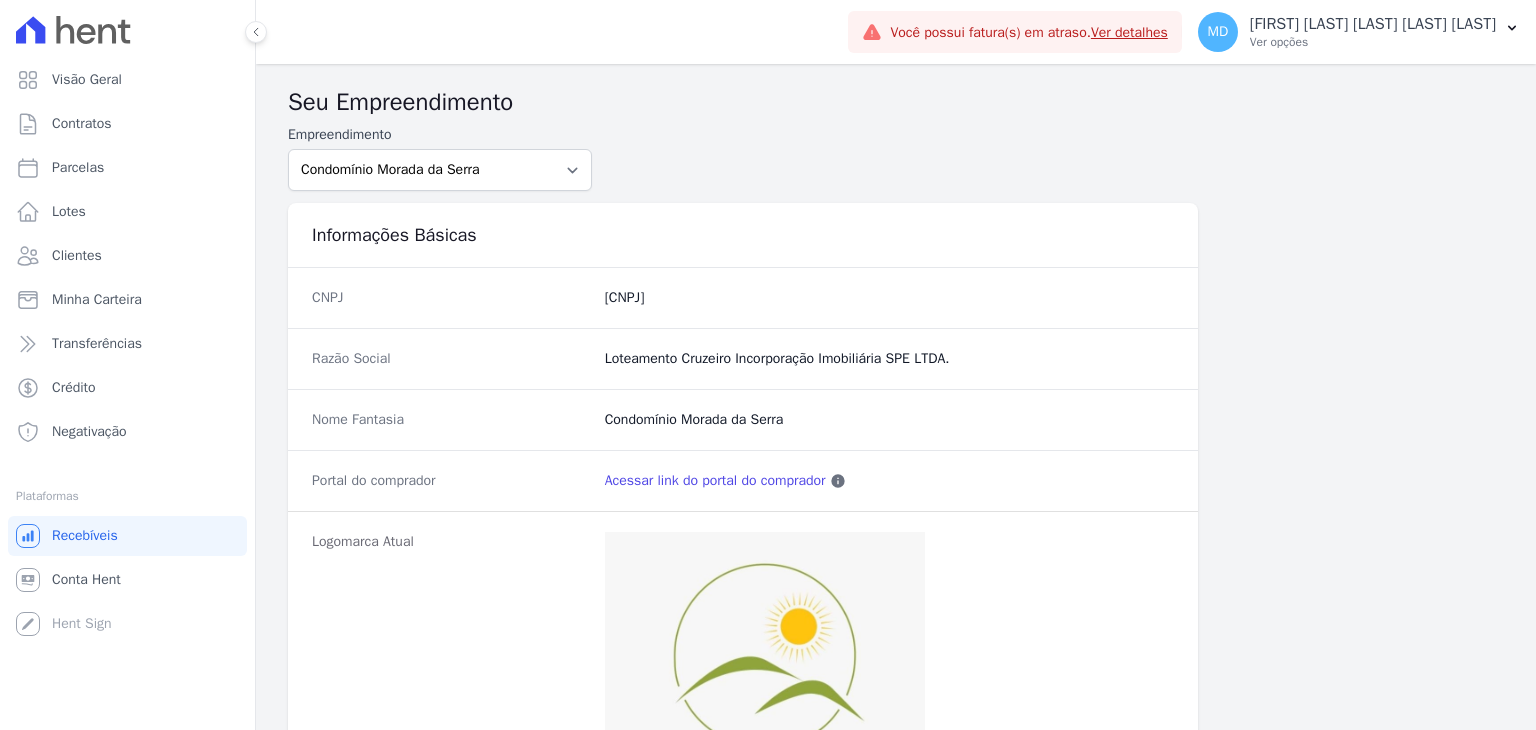 scroll, scrollTop: 0, scrollLeft: 0, axis: both 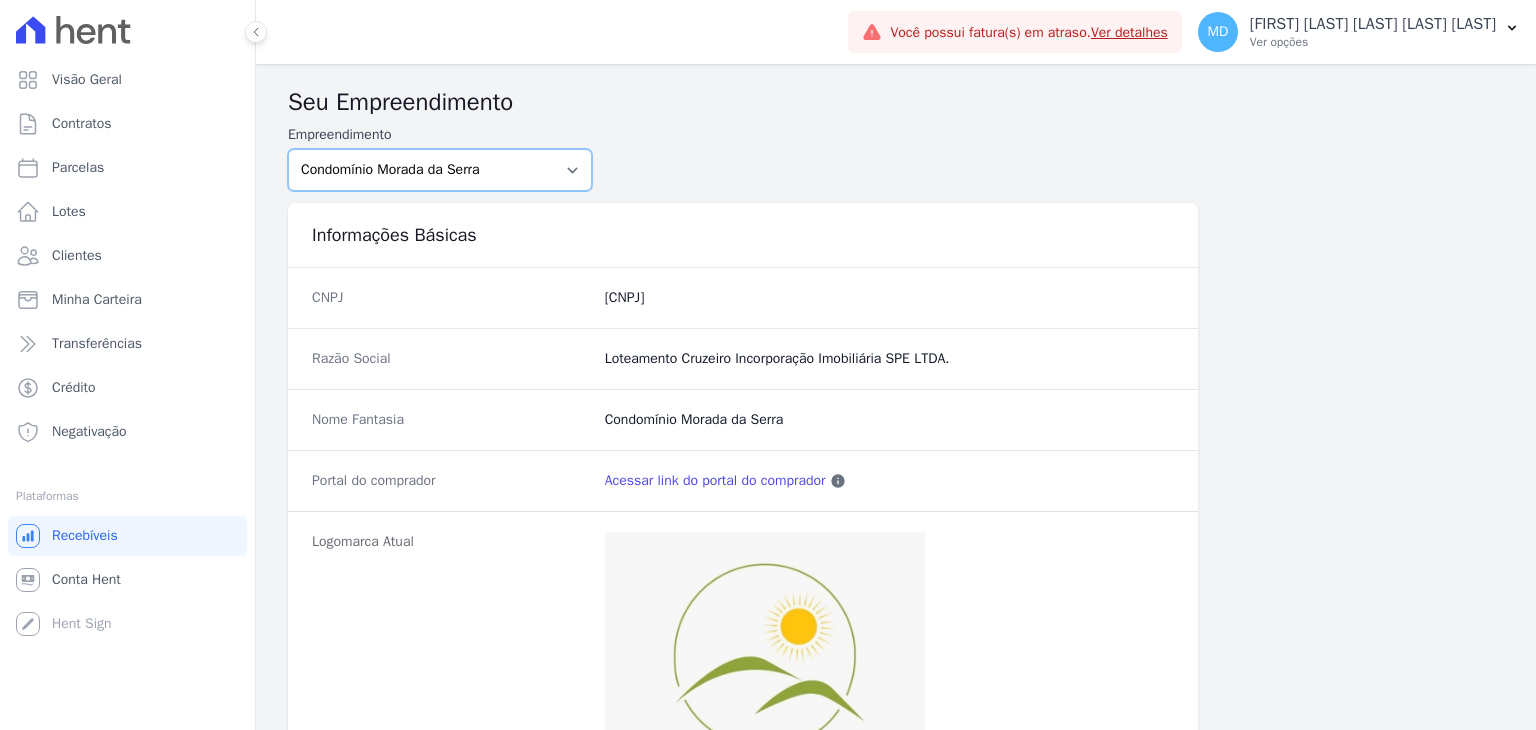 drag, startPoint x: 548, startPoint y: 189, endPoint x: 548, endPoint y: 168, distance: 21 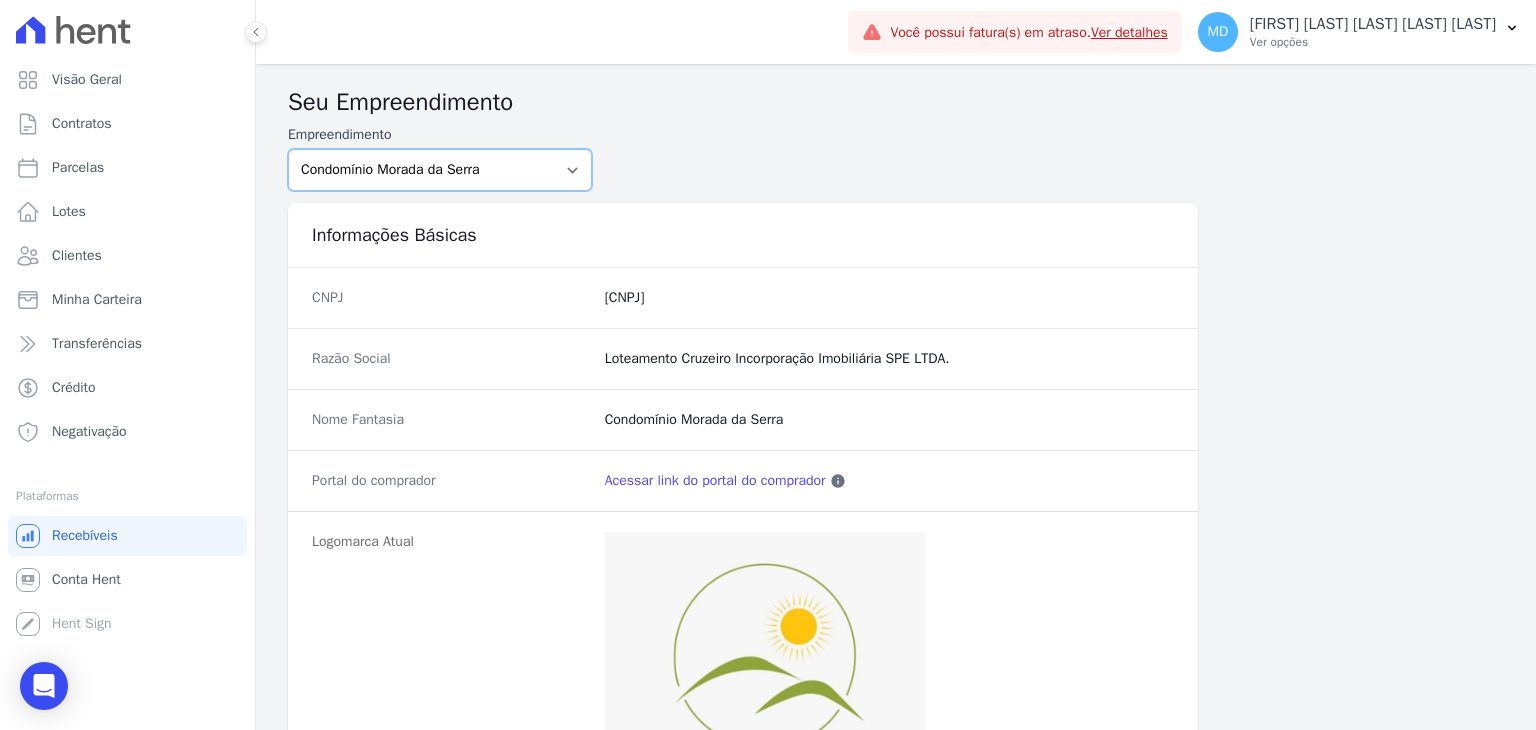 click on "Arty Park - Gravatai
Arty Park - JPI
Clube Residencial Saint Louis
Condomínio Morada da Serra
Montenegro H2 Apice SPE
Park Poente Viamão
Park Poente Viamão - Inco
RESIDENCIAL SAO JORGE SPE LTDA
Sant Louis Residences
Vista das Serras" at bounding box center (440, 170) 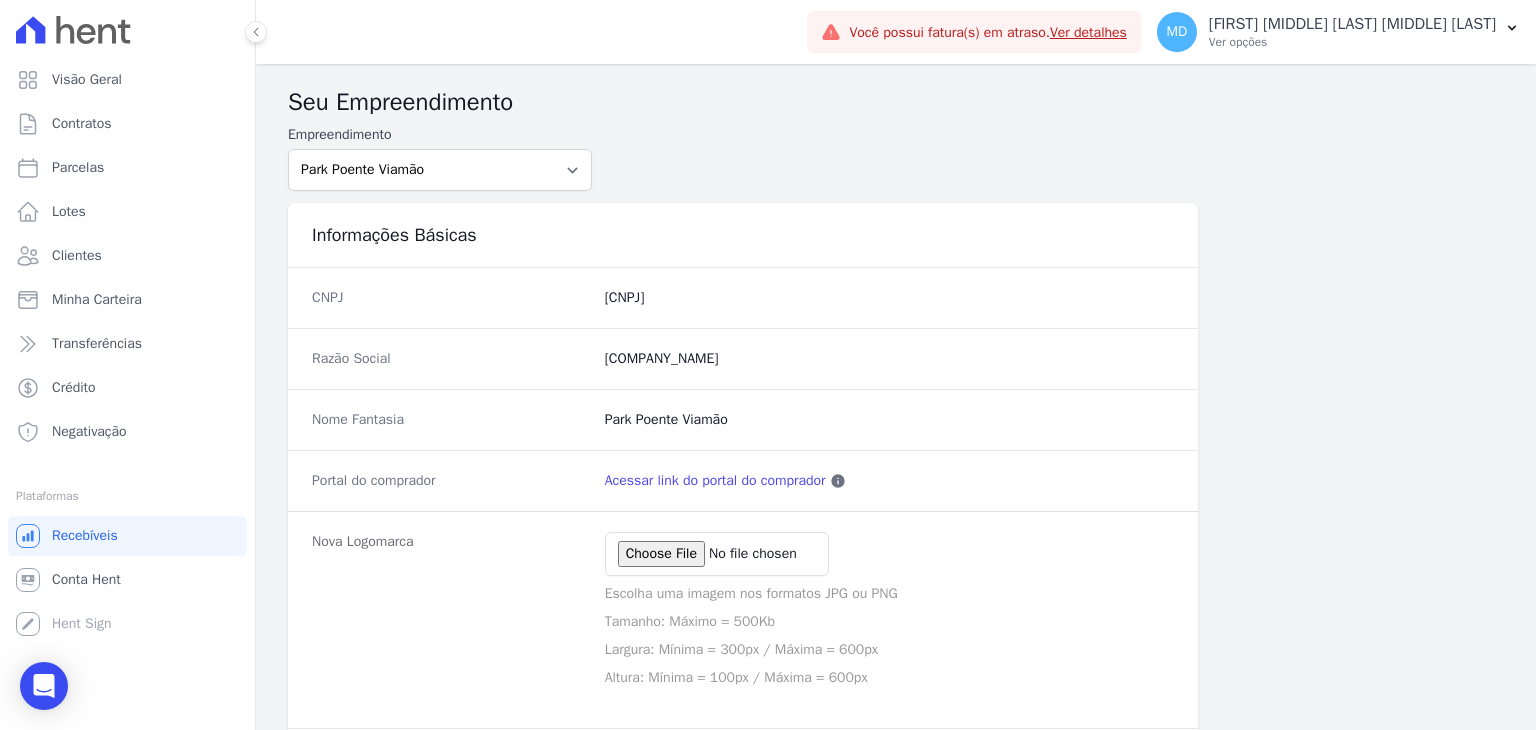 scroll, scrollTop: 0, scrollLeft: 0, axis: both 